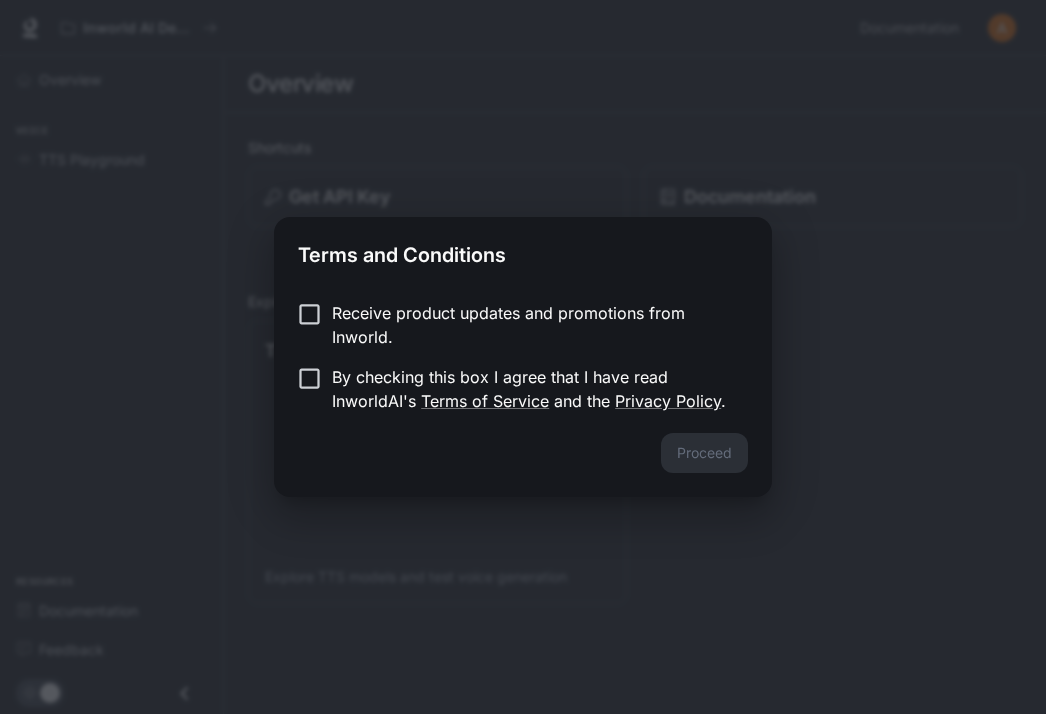 scroll, scrollTop: 0, scrollLeft: 0, axis: both 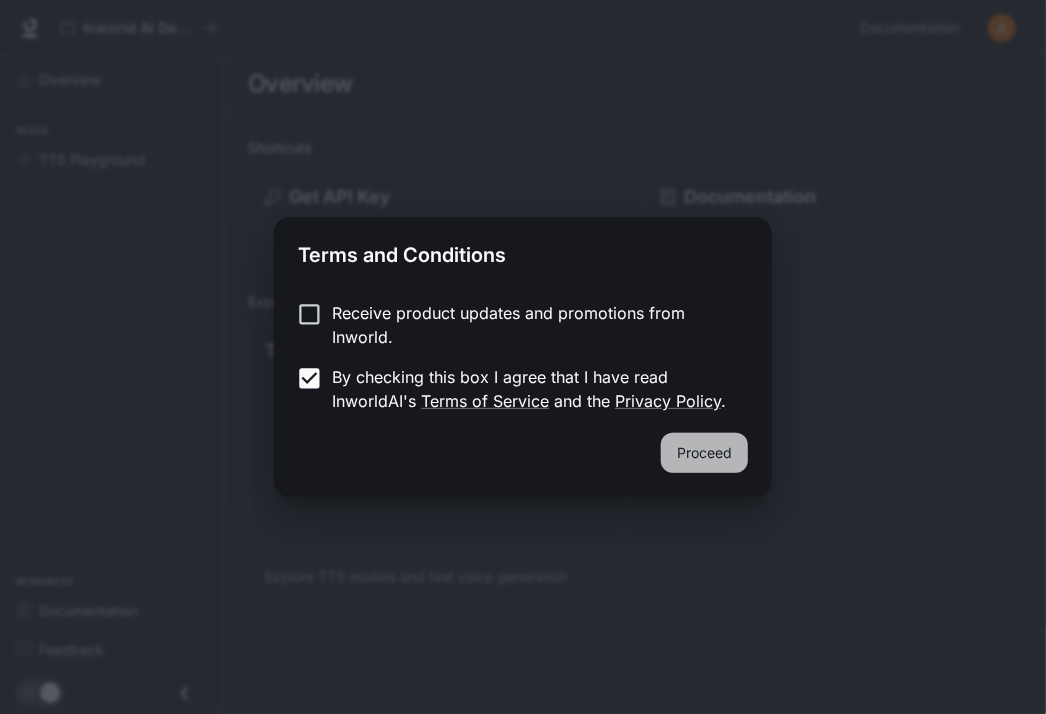 click on "Proceed" at bounding box center (704, 453) 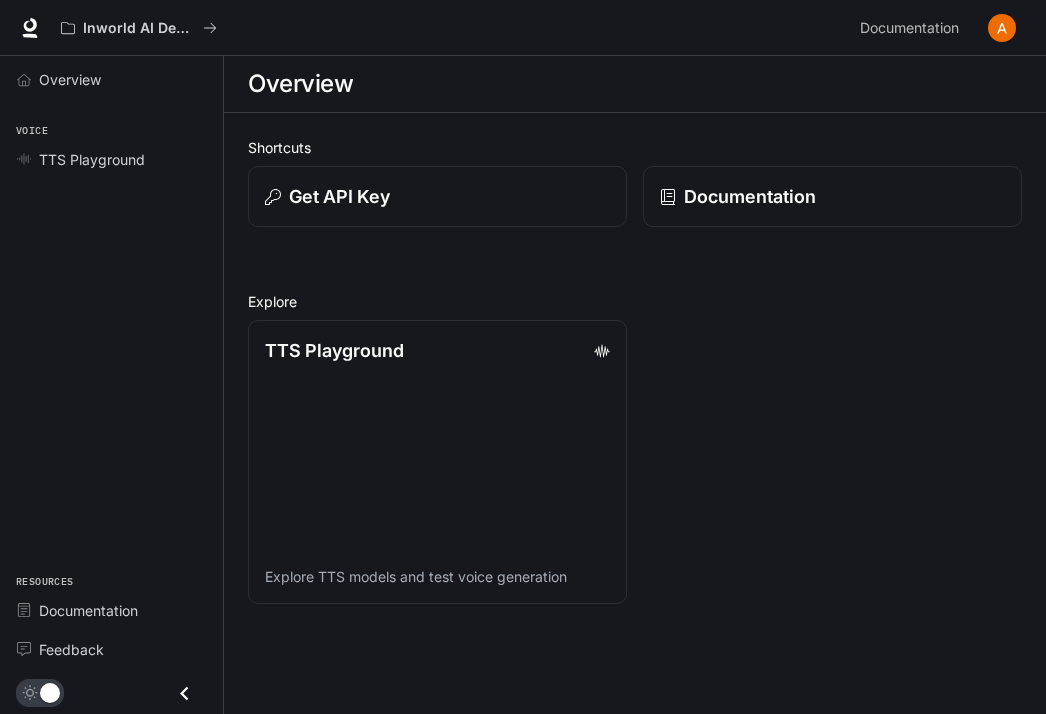 scroll, scrollTop: 0, scrollLeft: 0, axis: both 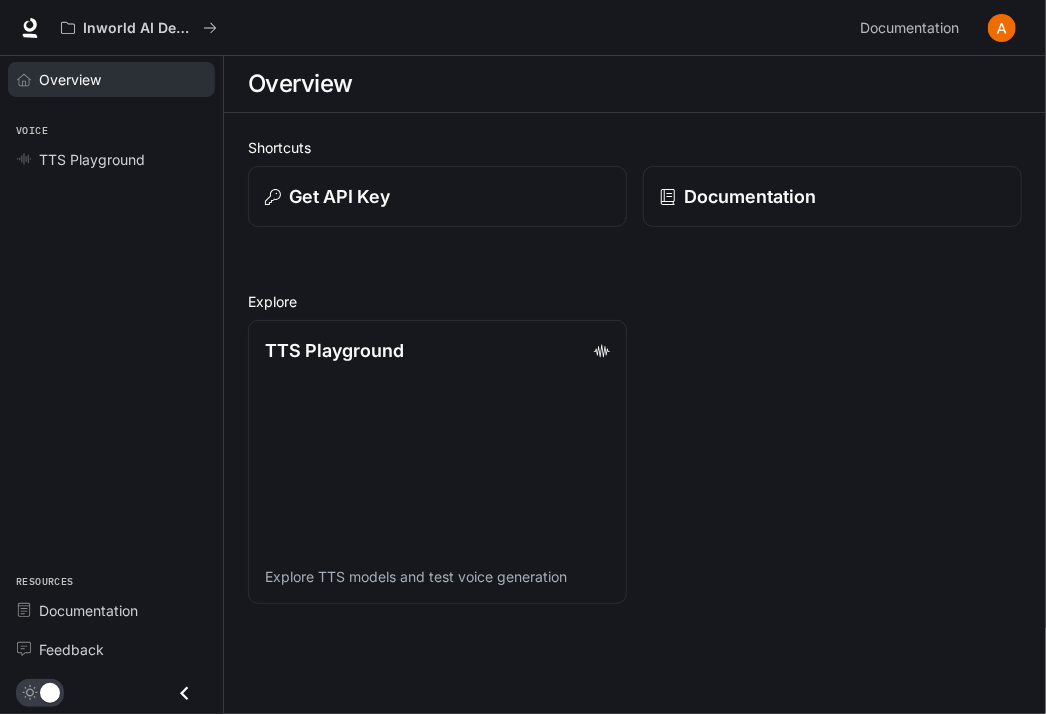 click on "Overview" at bounding box center [70, 79] 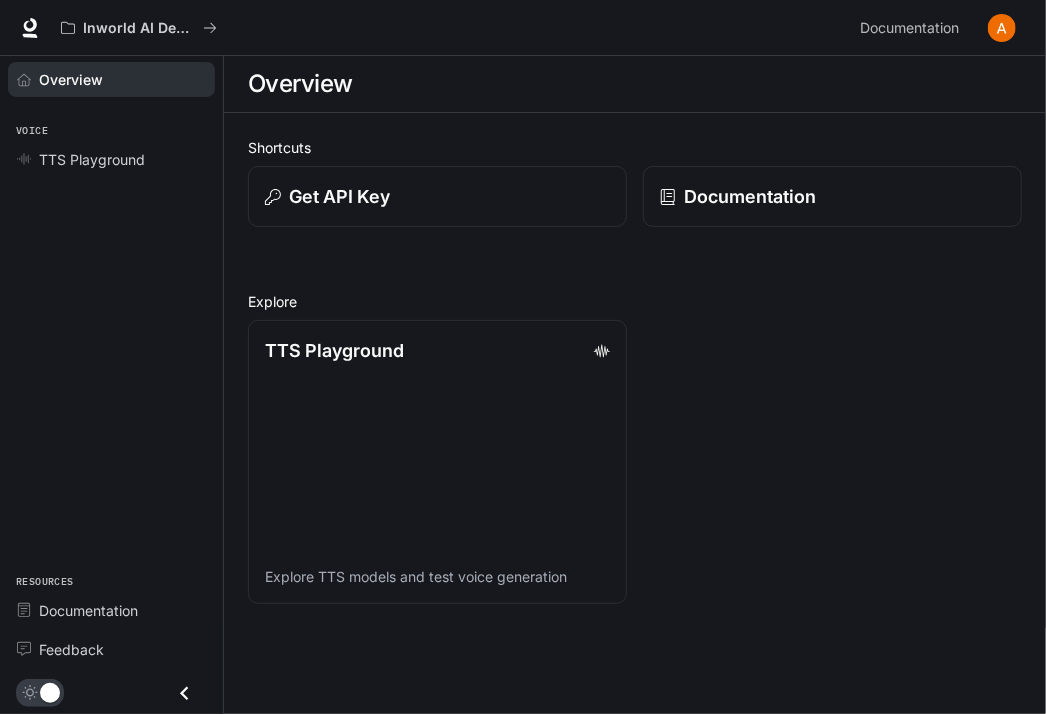 click on "Overview" at bounding box center (71, 79) 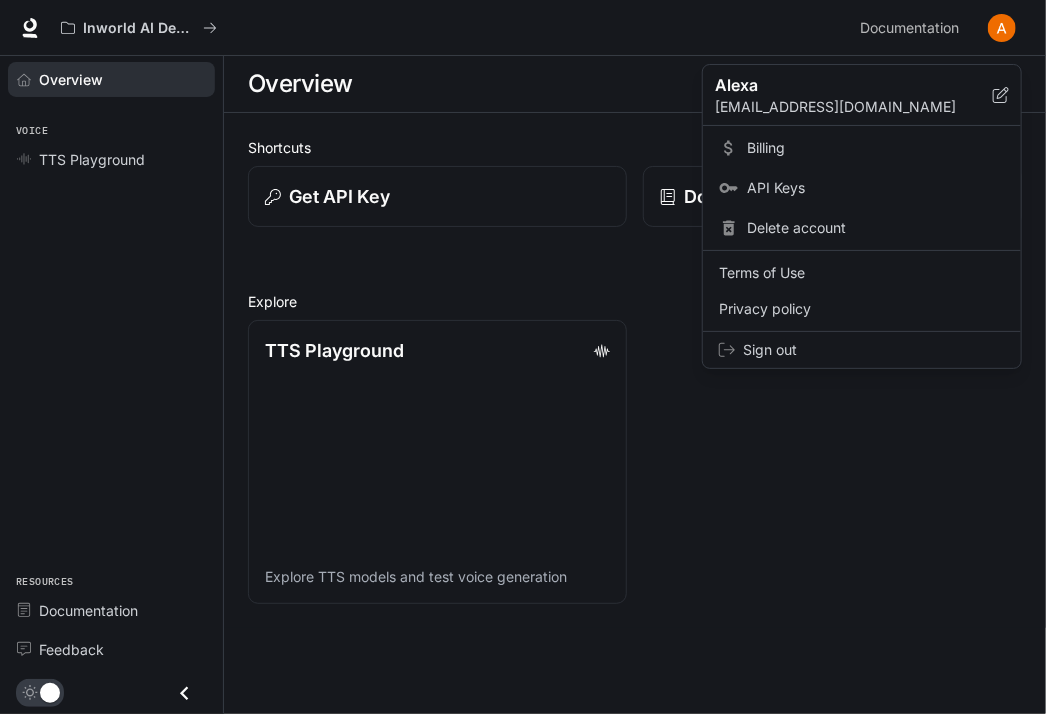 click at bounding box center (523, 357) 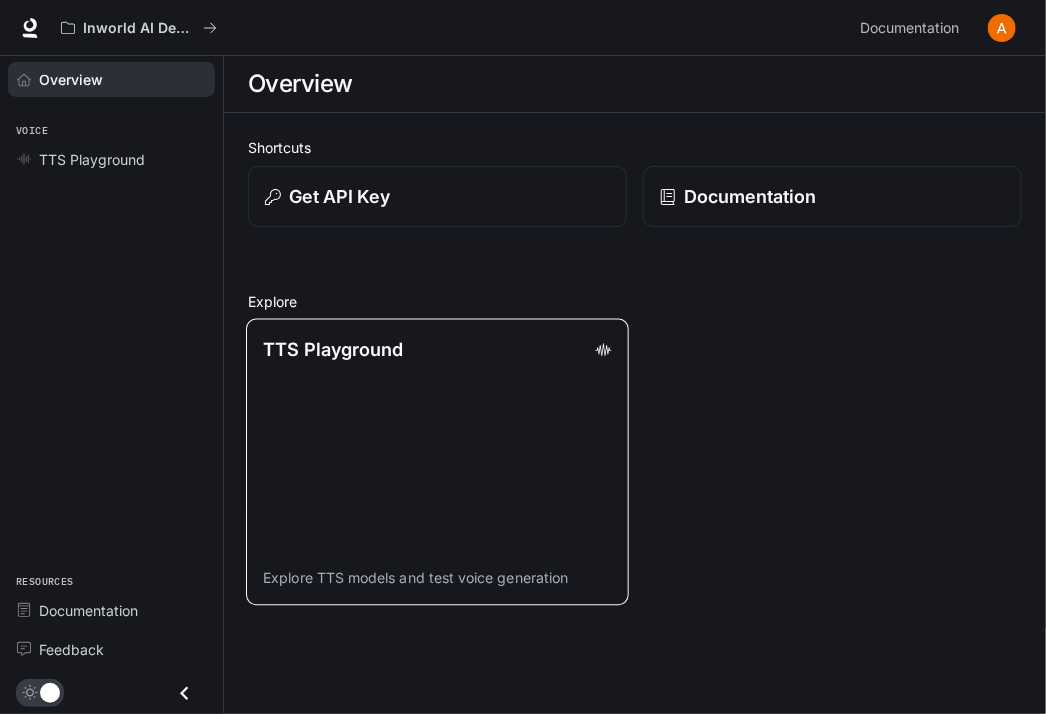 click on "TTS Playground Explore TTS models and test voice generation" at bounding box center (437, 462) 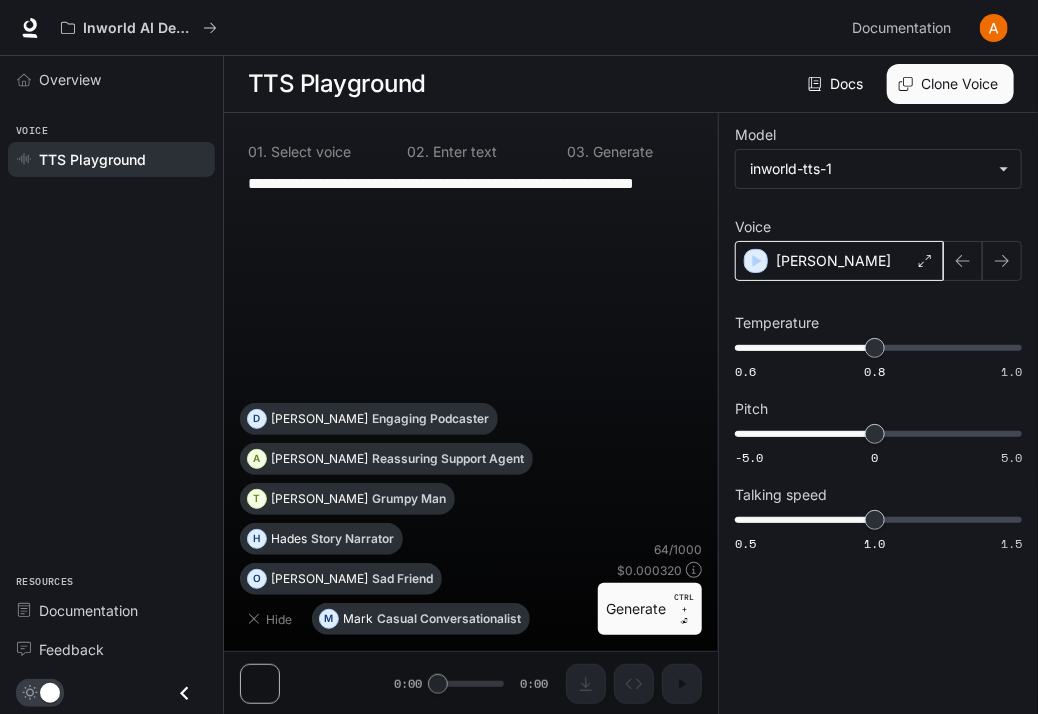 click on "Alex" at bounding box center [839, 261] 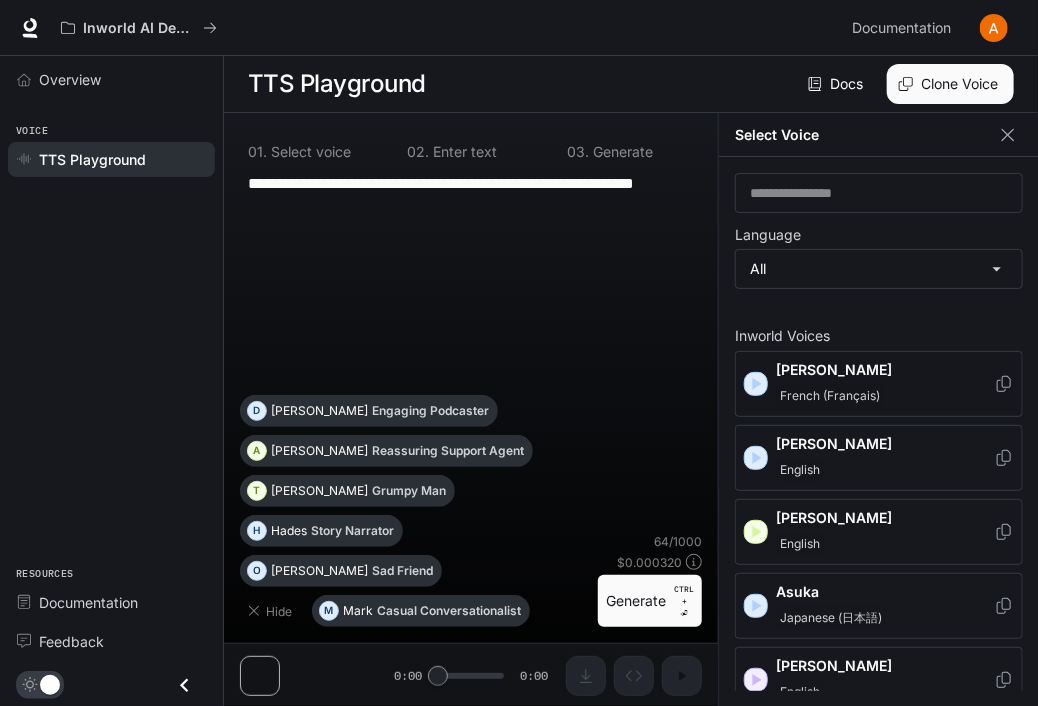 click on "Alain French (Français)" at bounding box center (879, 384) 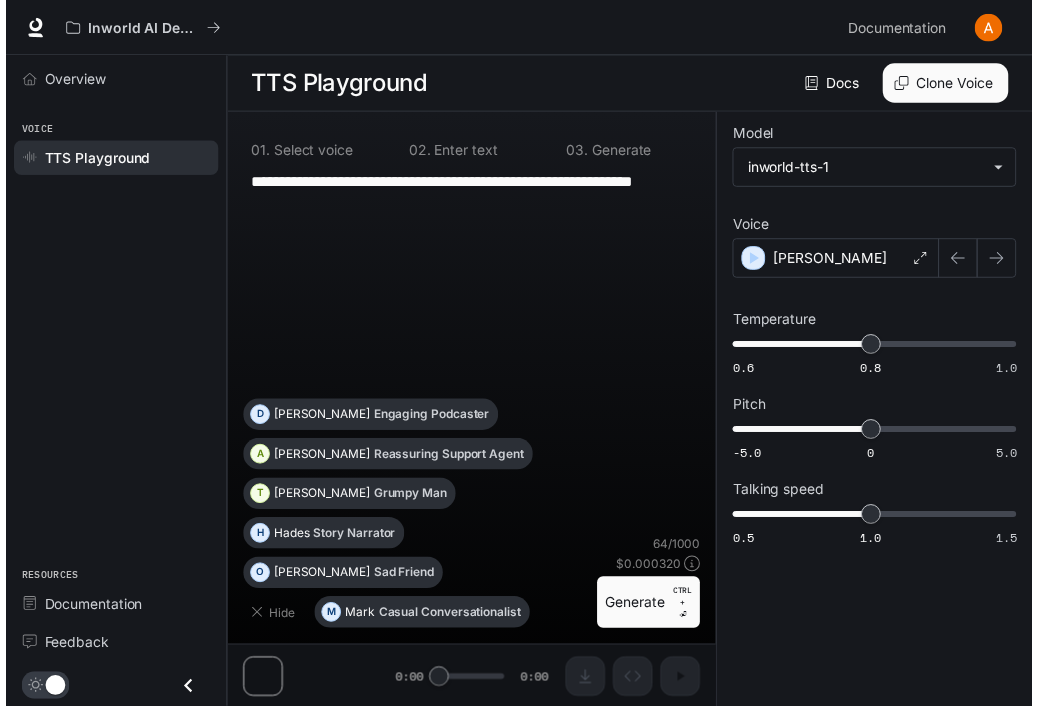 scroll, scrollTop: 0, scrollLeft: 0, axis: both 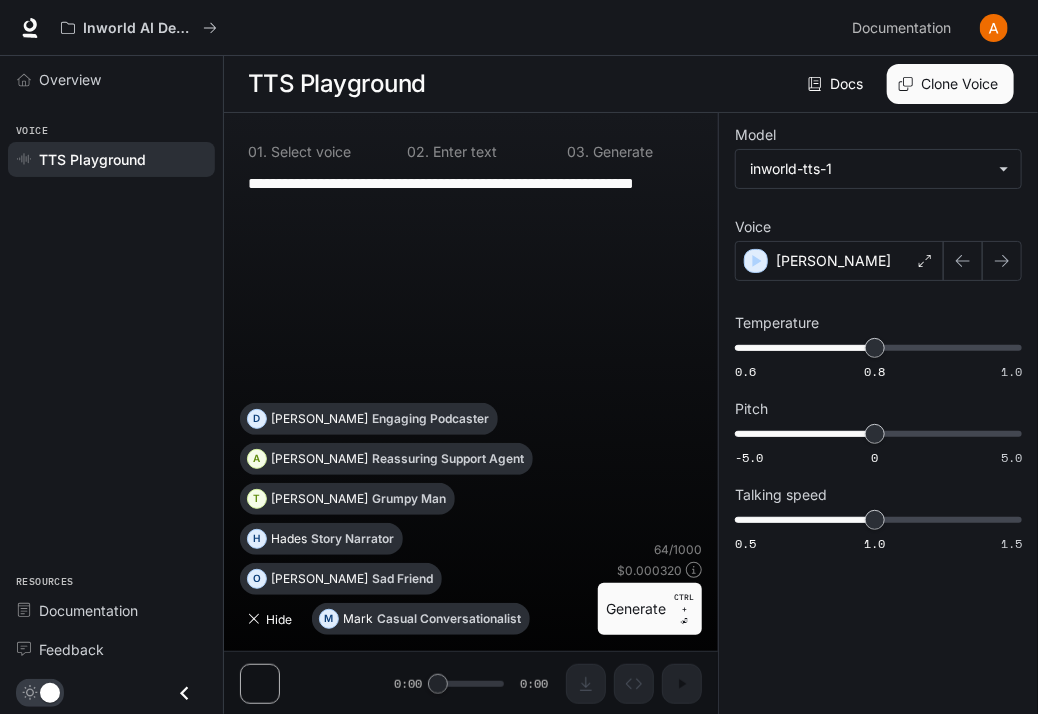 click 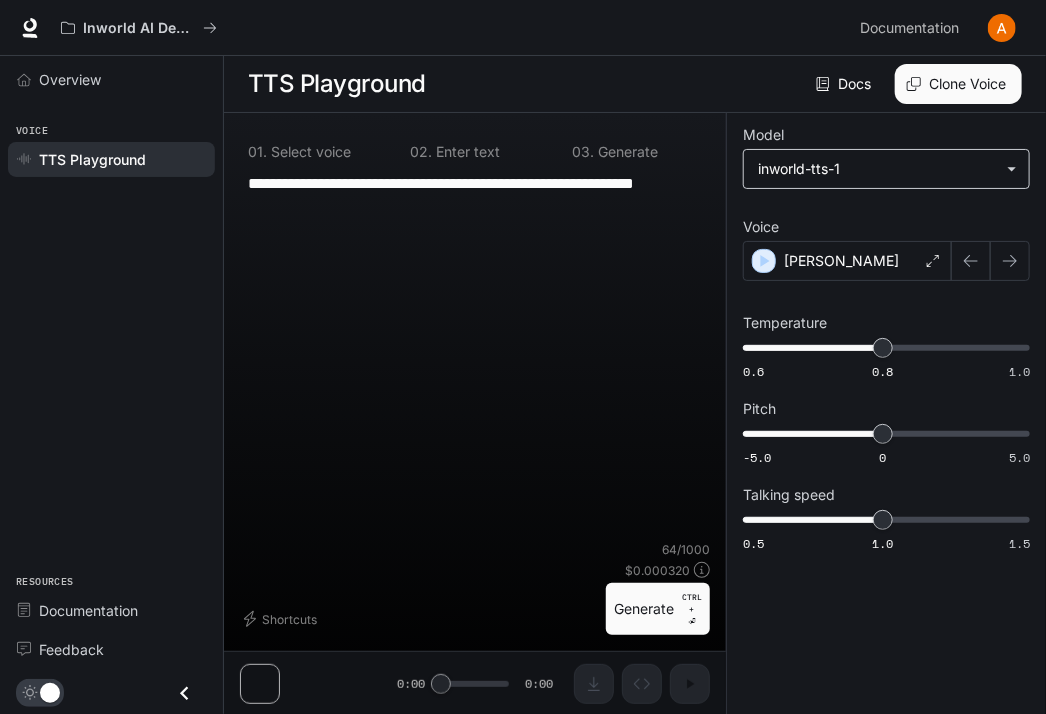 click on "**********" at bounding box center (523, 357) 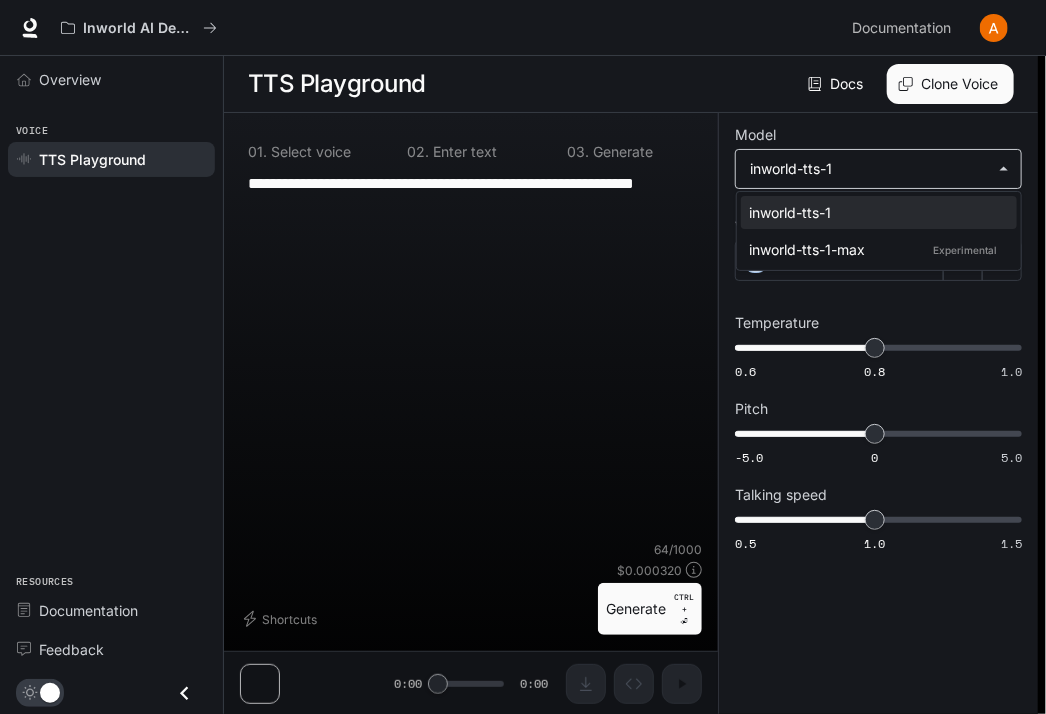 click at bounding box center (523, 357) 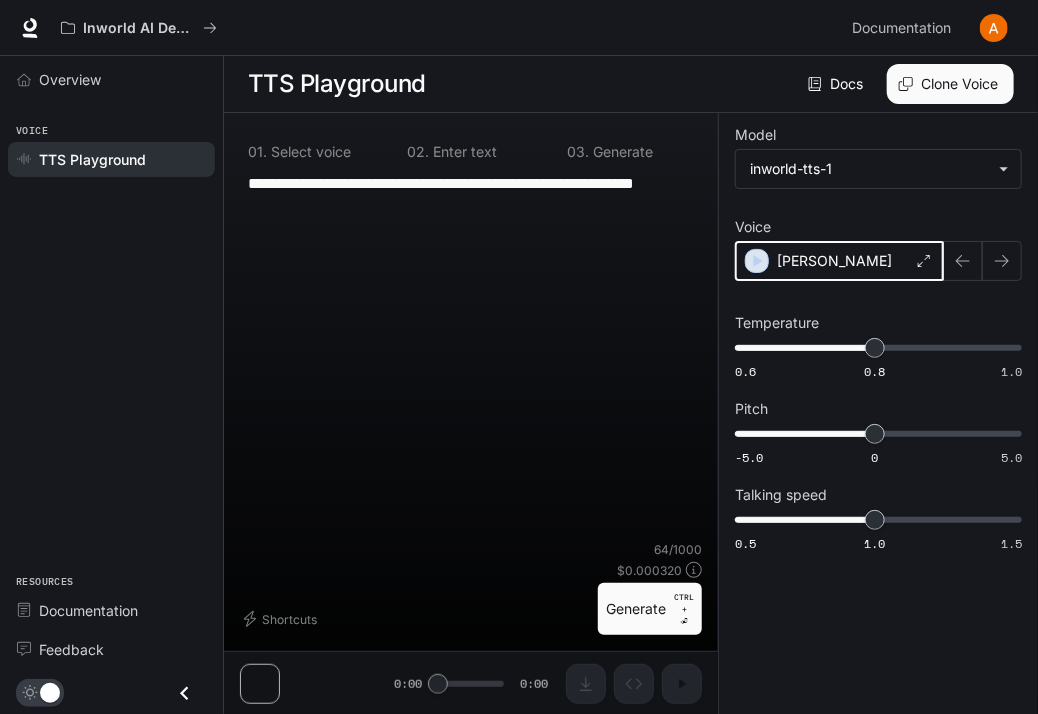 click 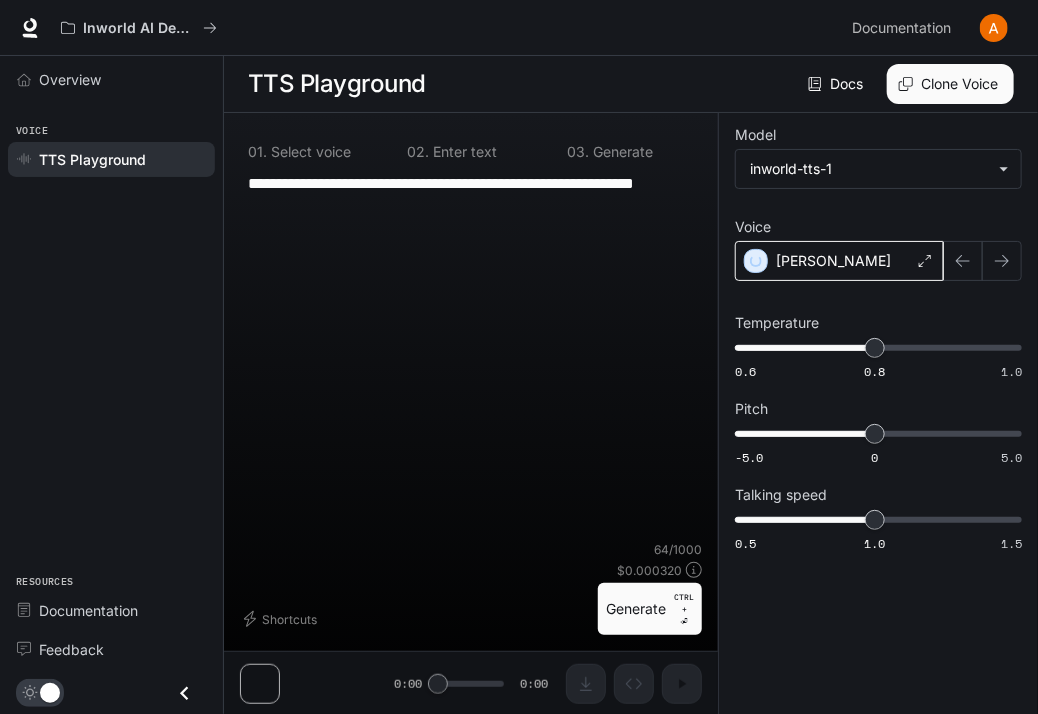 click on "Alain" at bounding box center (839, 261) 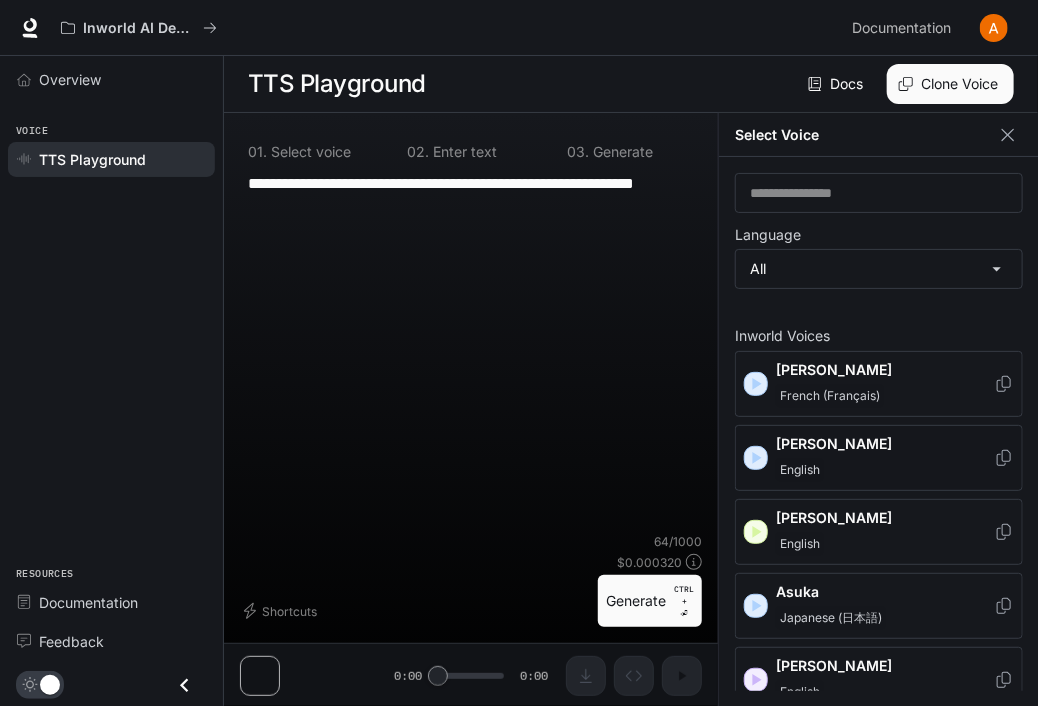 click on "English" at bounding box center [800, 470] 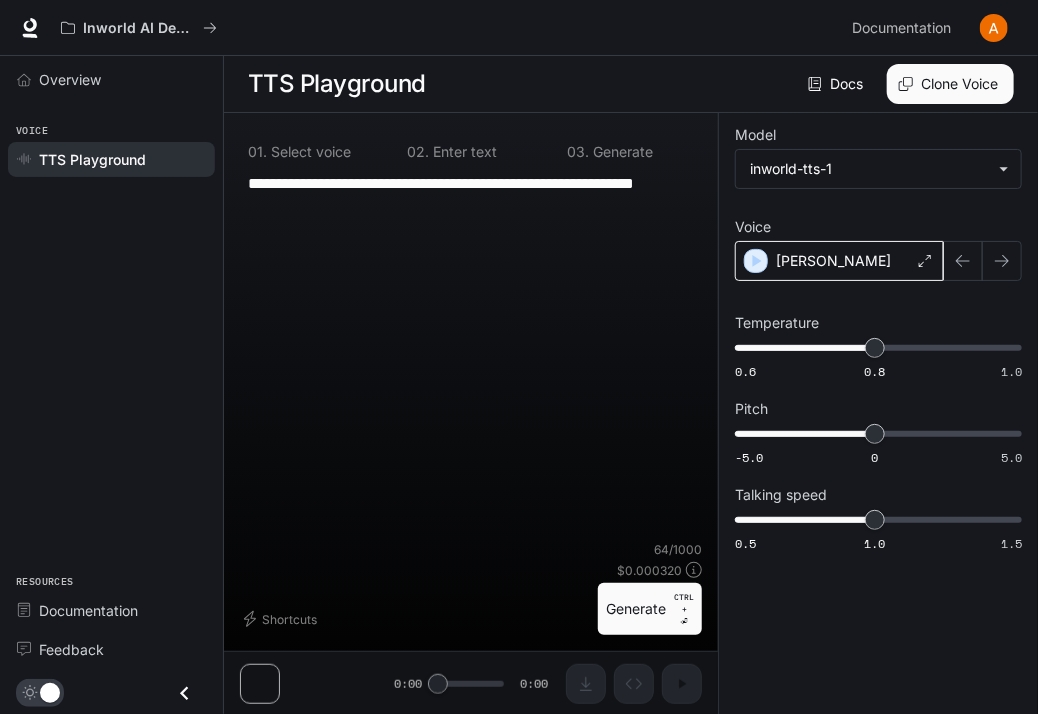 click on "Alex" at bounding box center (839, 261) 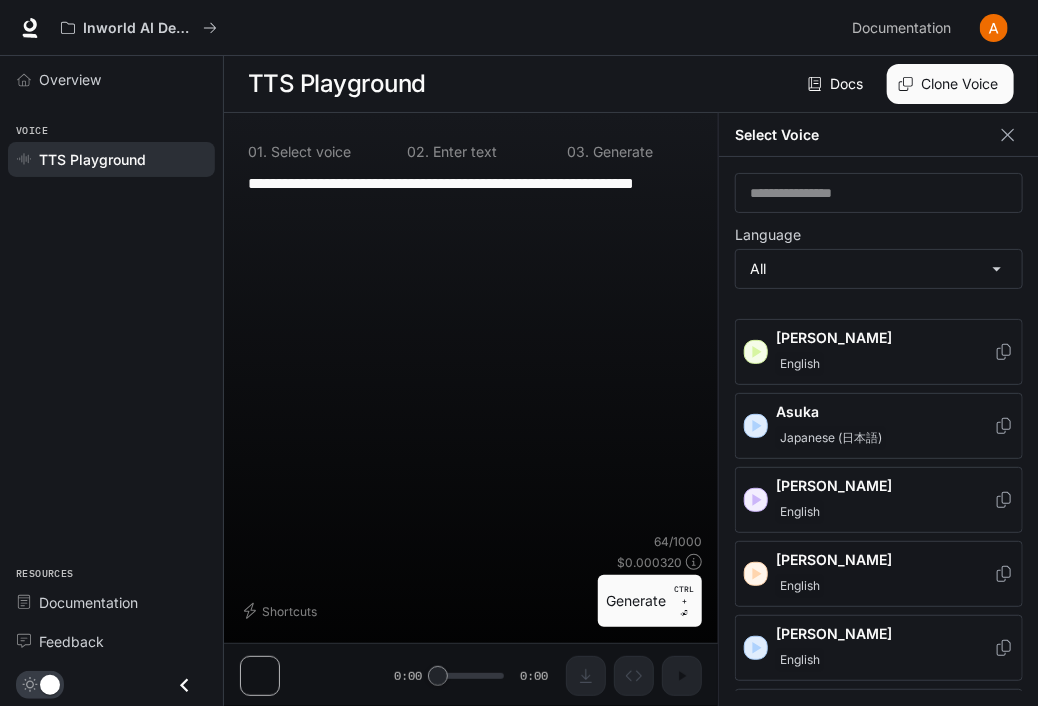 scroll, scrollTop: 179, scrollLeft: 0, axis: vertical 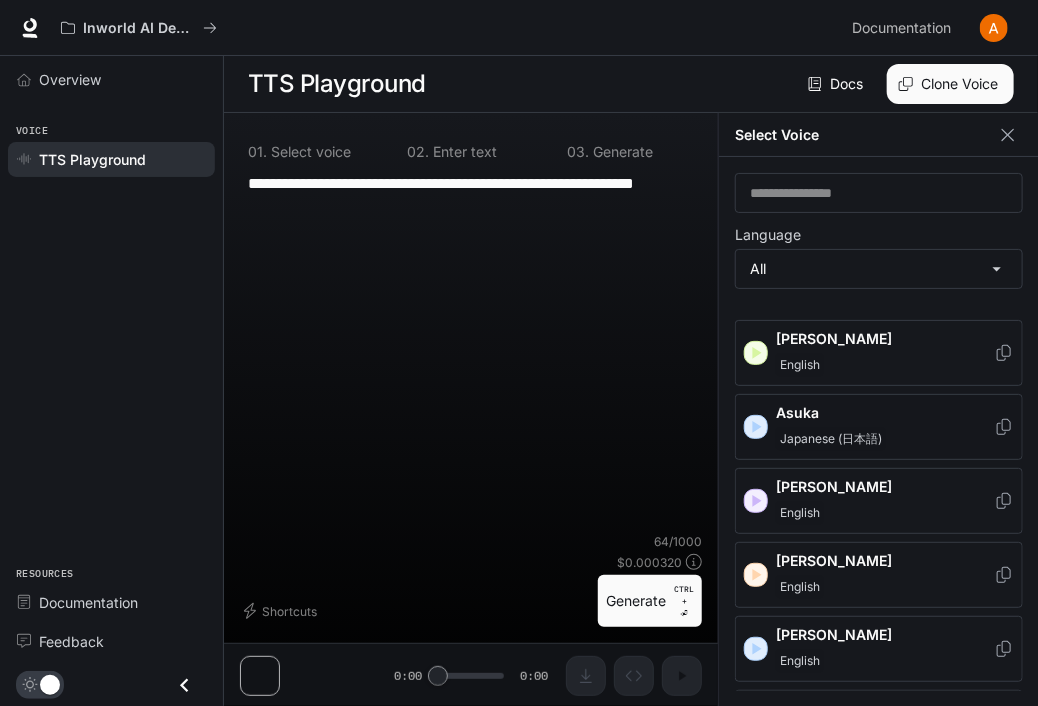 click 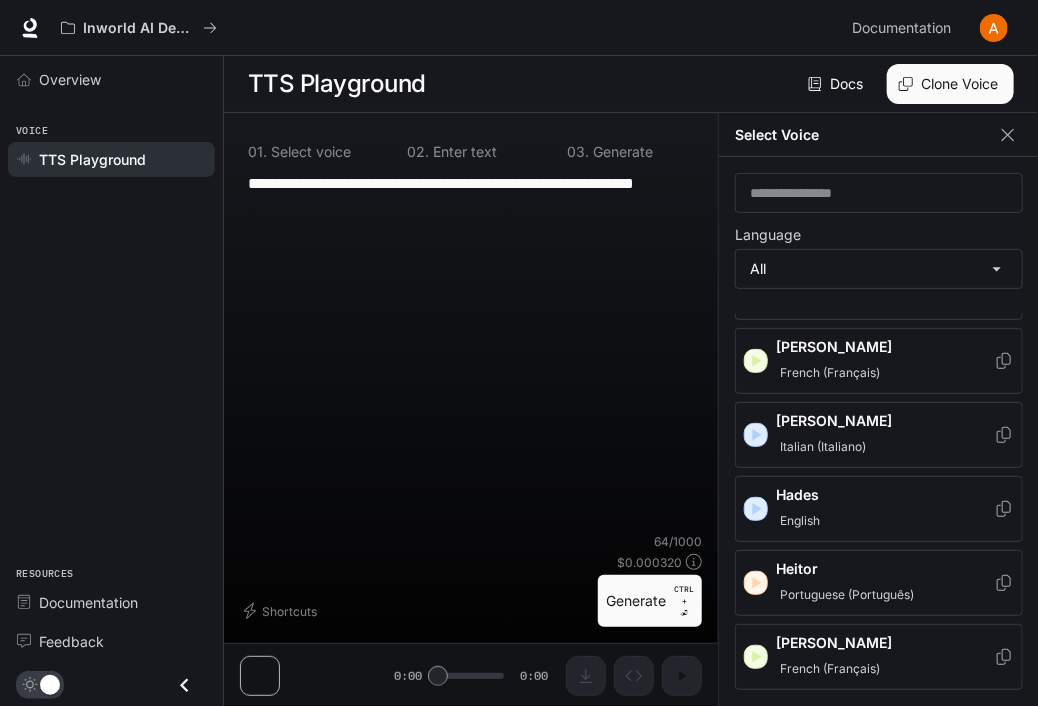 scroll, scrollTop: 912, scrollLeft: 0, axis: vertical 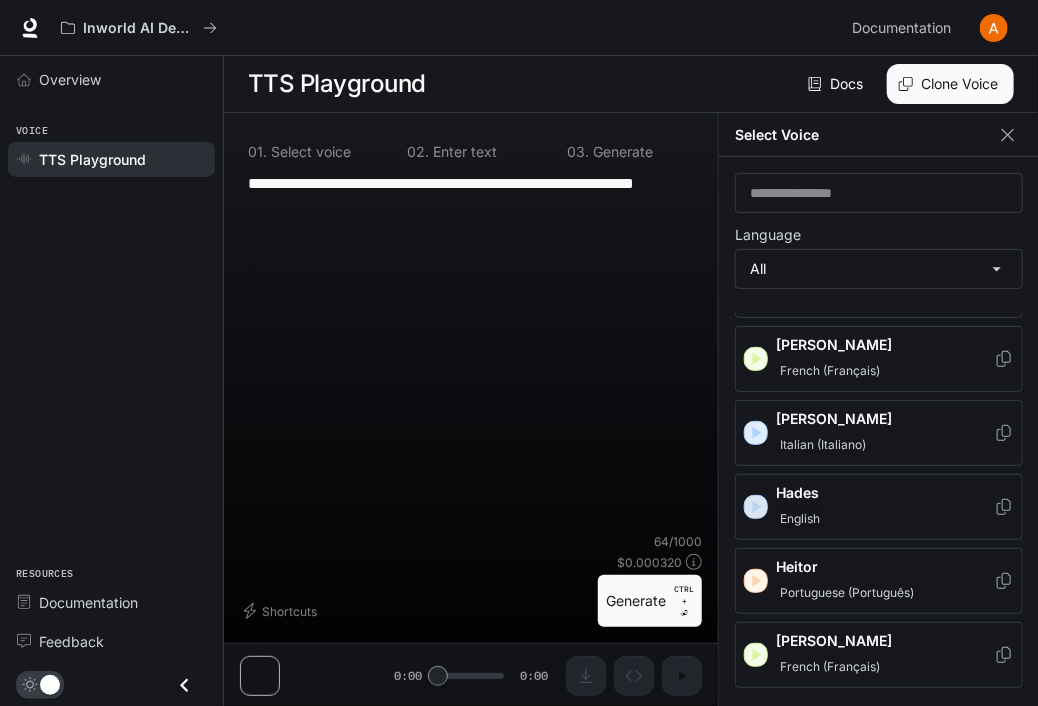 click 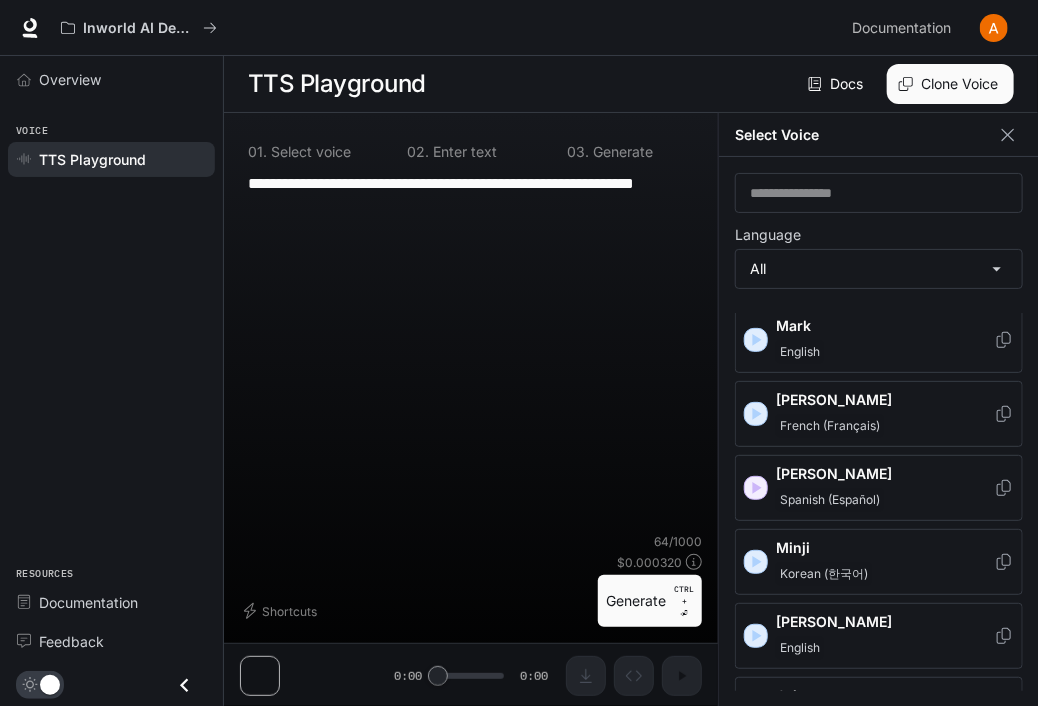 scroll, scrollTop: 2188, scrollLeft: 0, axis: vertical 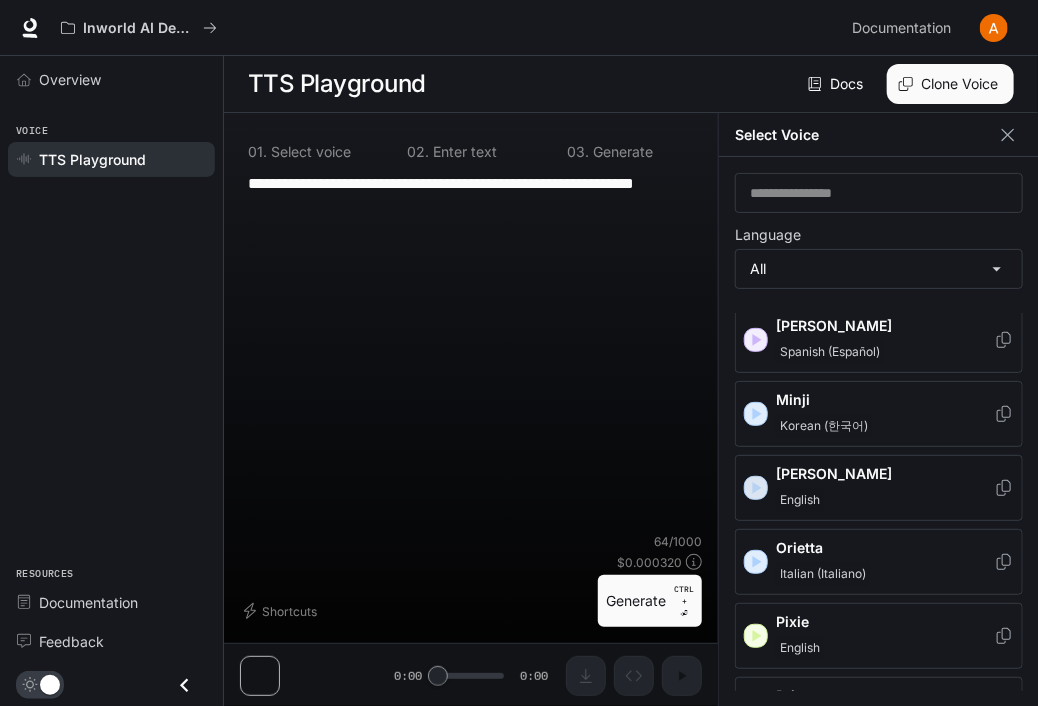 click 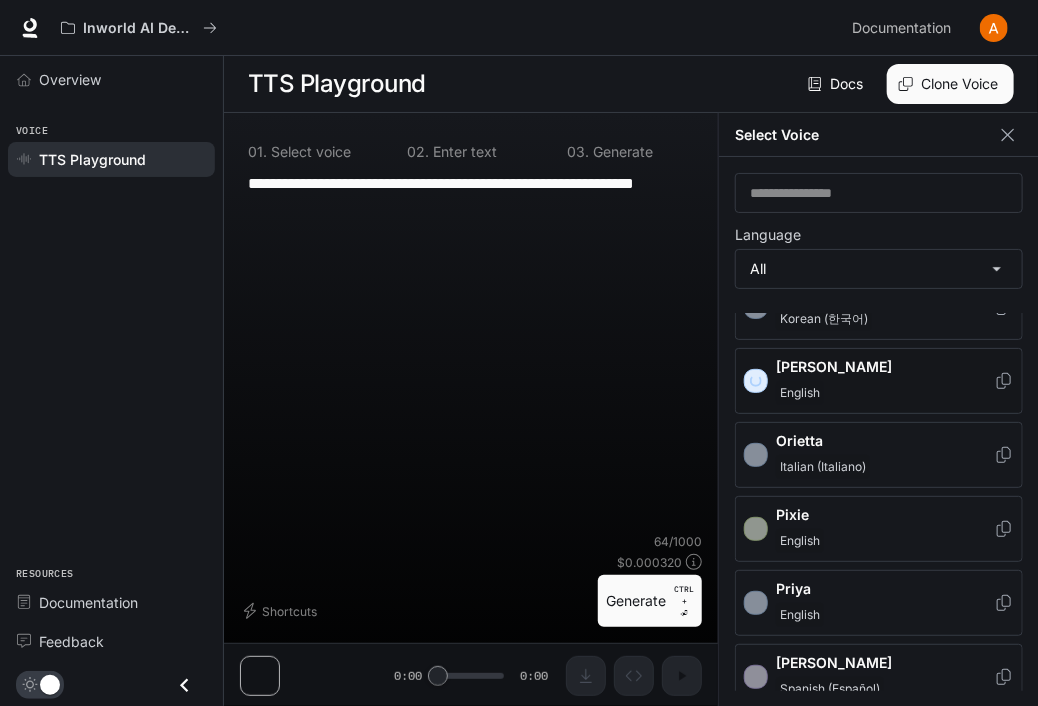 scroll, scrollTop: 2296, scrollLeft: 0, axis: vertical 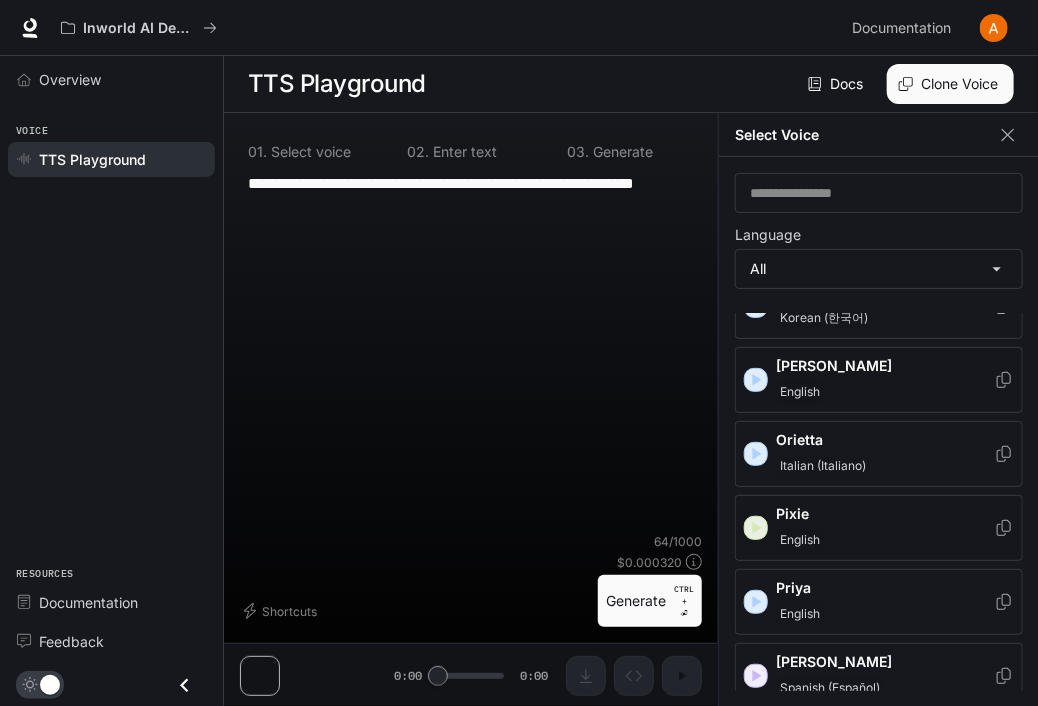 click at bounding box center [756, 528] 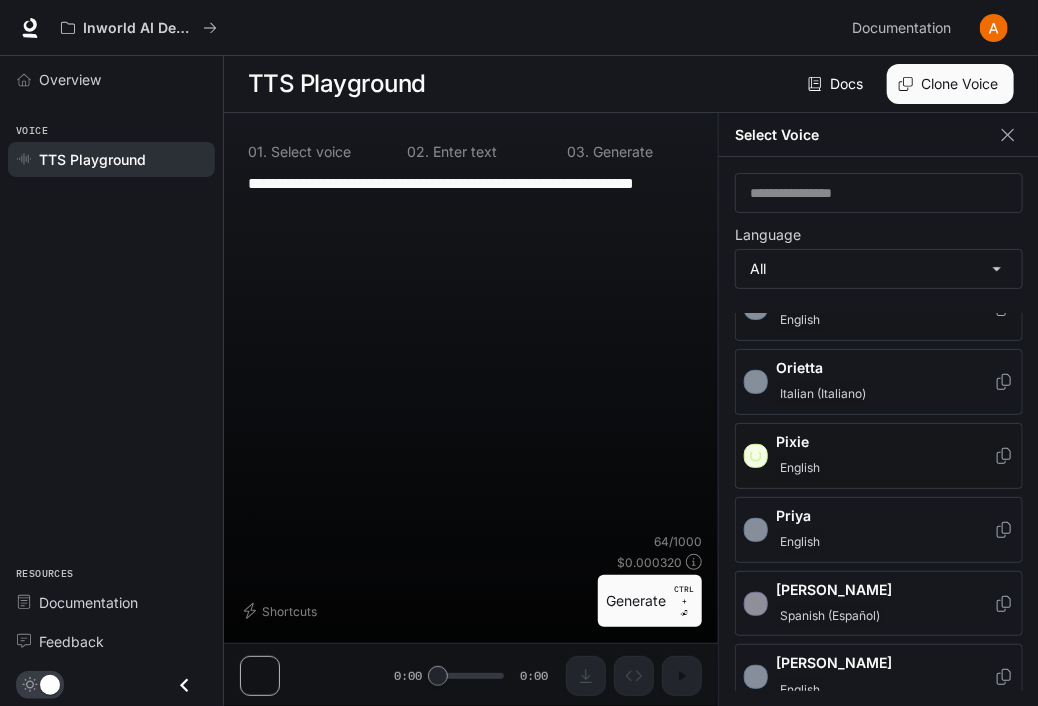 scroll, scrollTop: 2368, scrollLeft: 0, axis: vertical 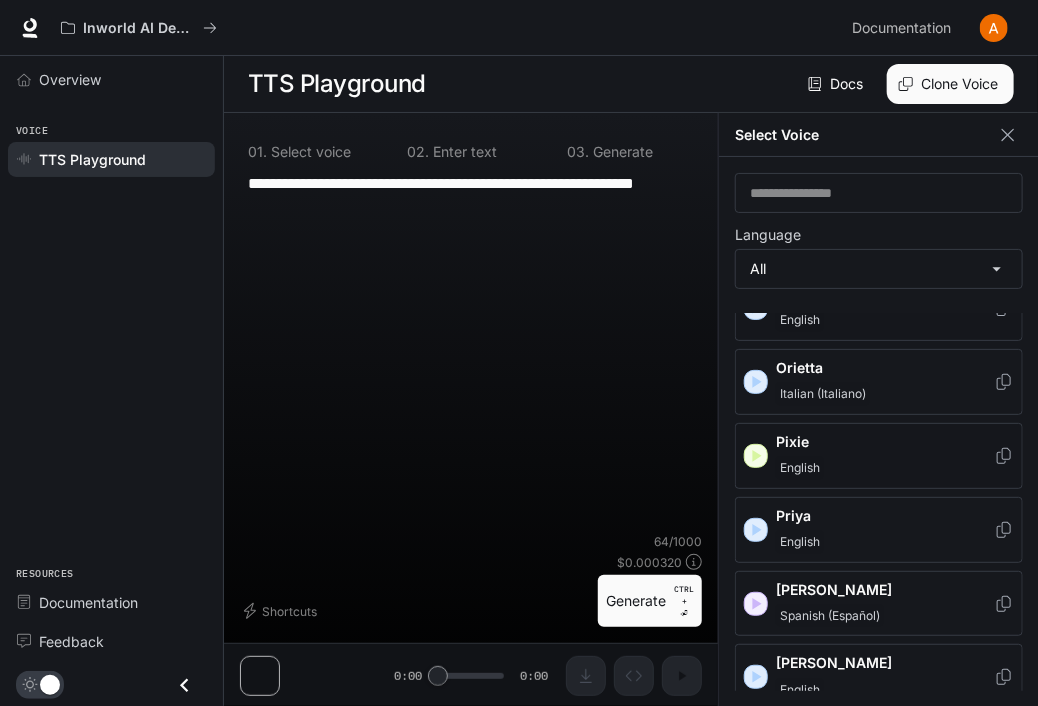 click at bounding box center (756, 530) 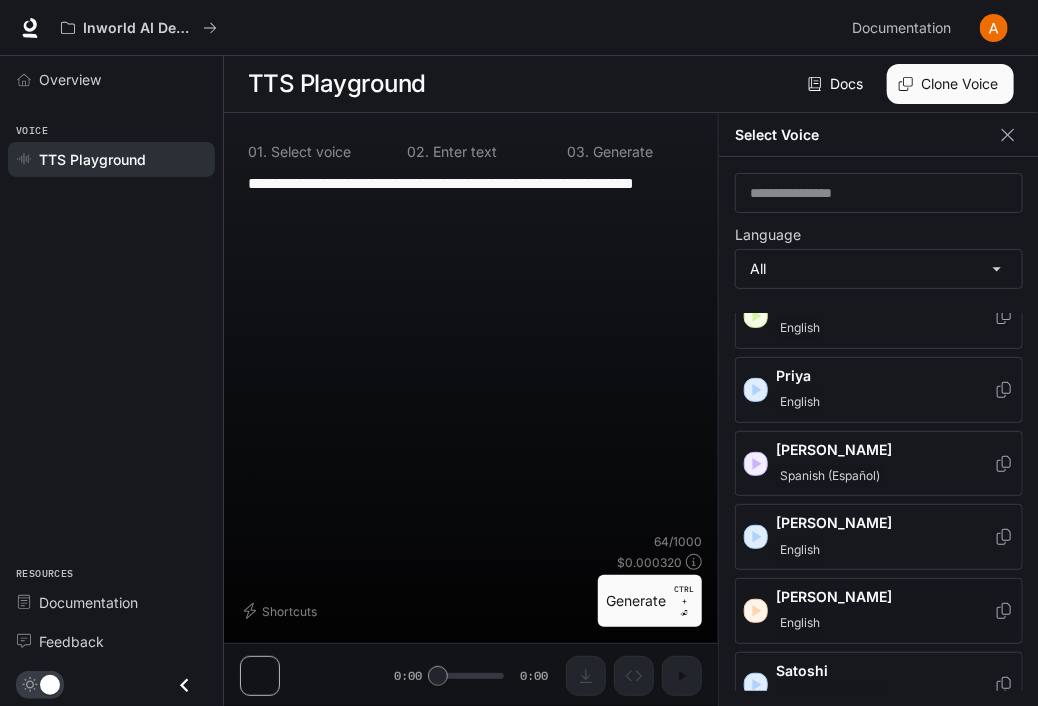 scroll, scrollTop: 2504, scrollLeft: 0, axis: vertical 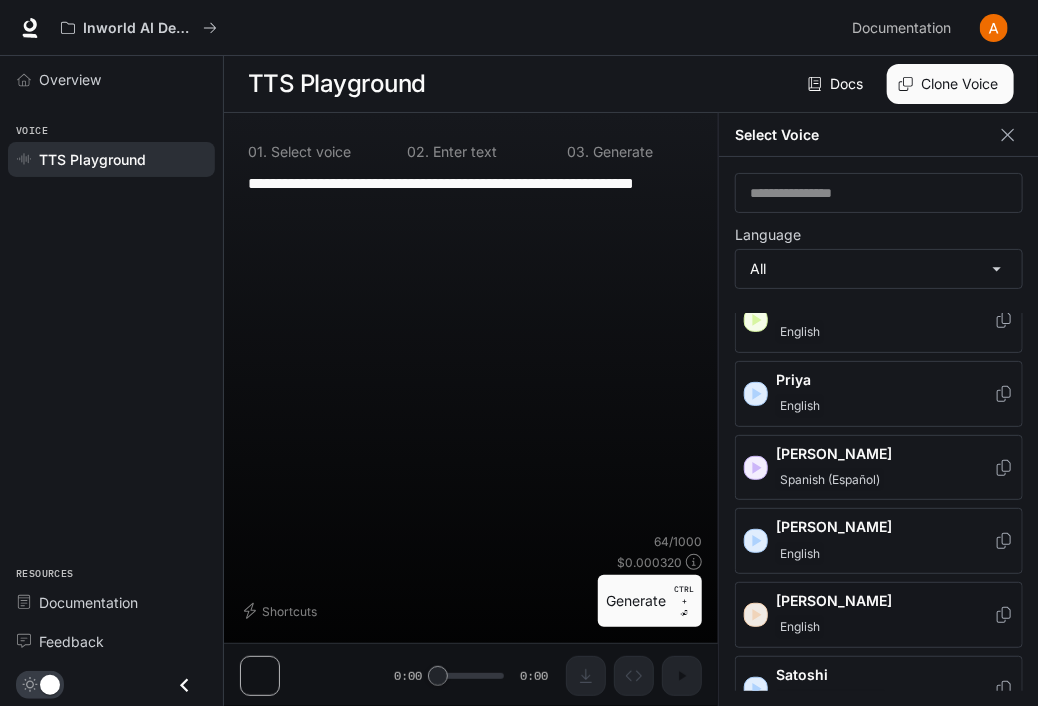click 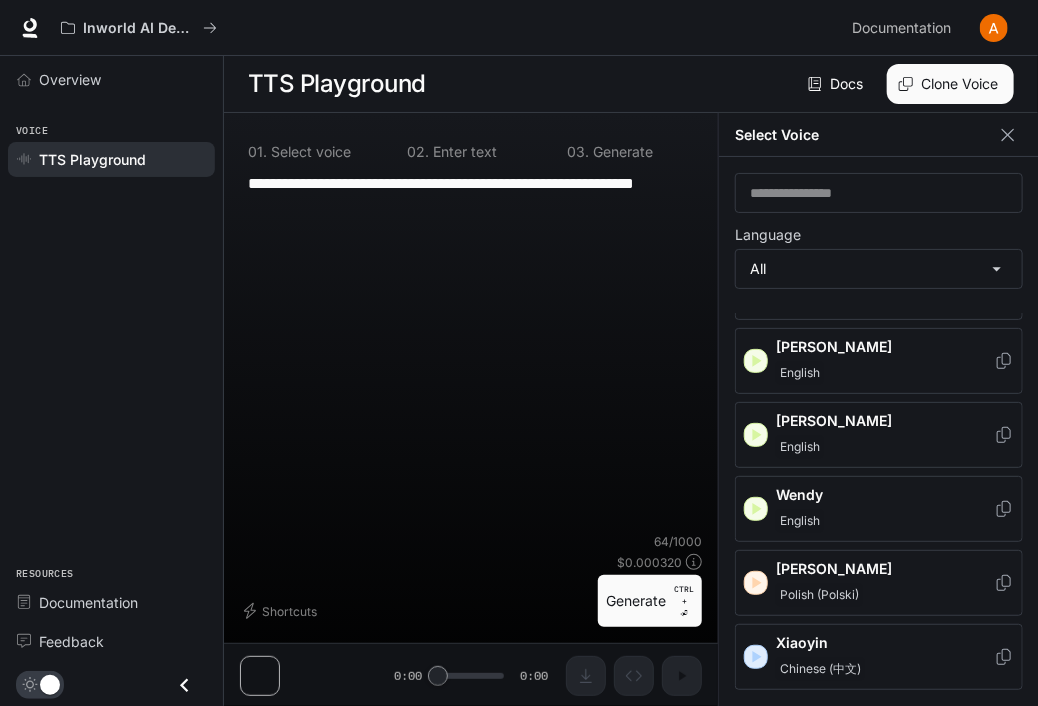 scroll, scrollTop: 3128, scrollLeft: 0, axis: vertical 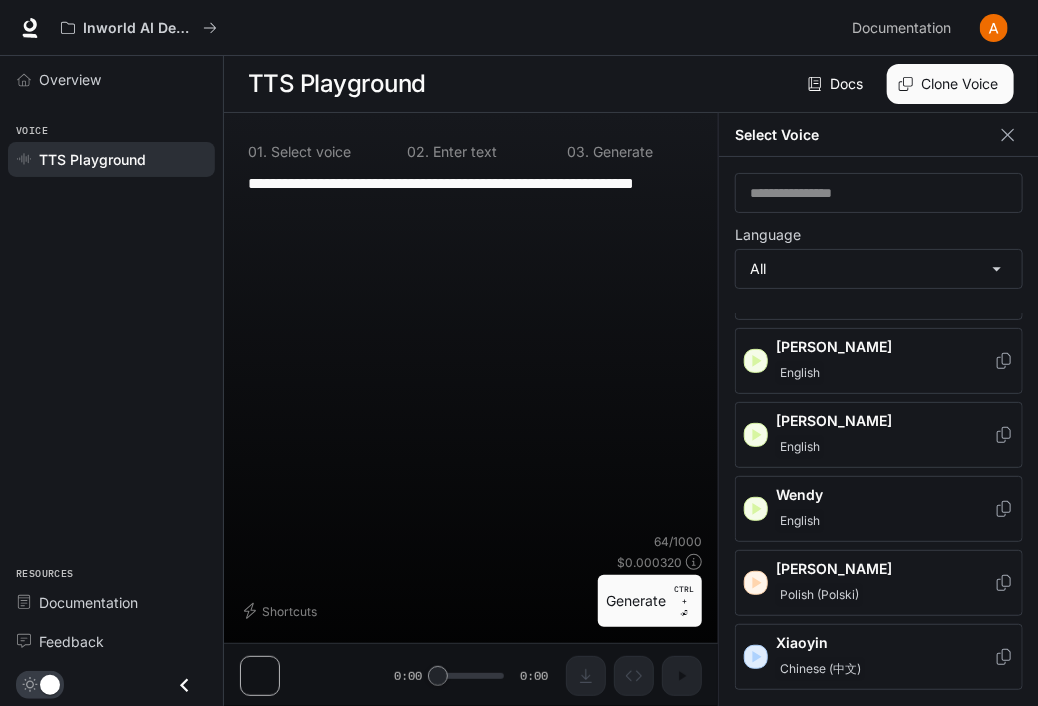click 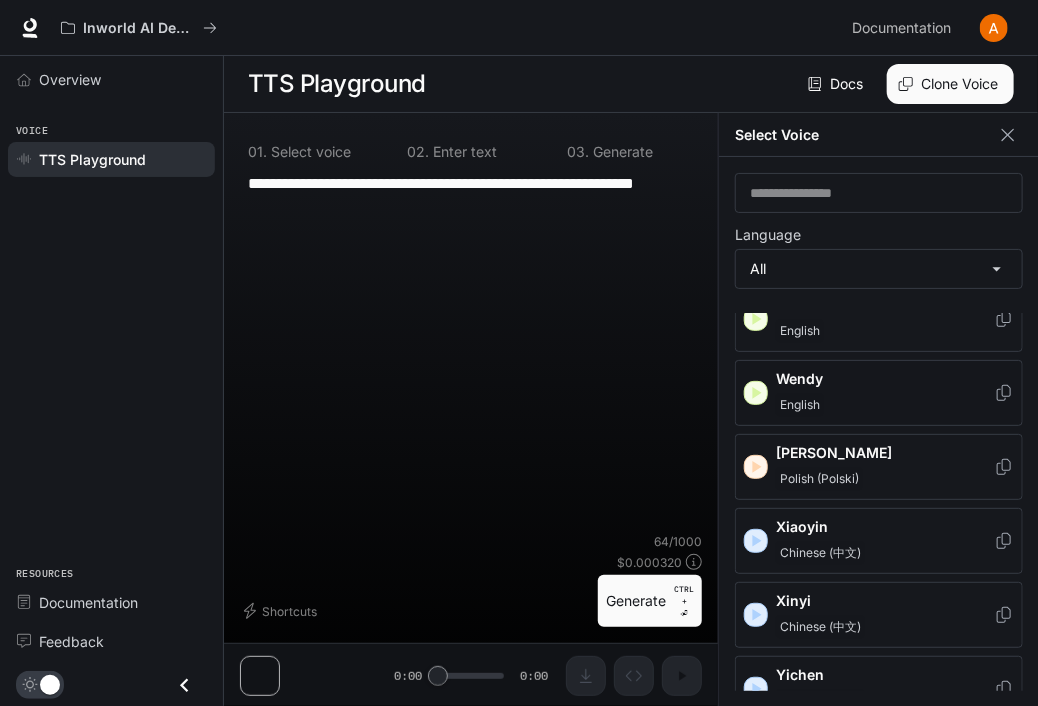 scroll, scrollTop: 3320, scrollLeft: 0, axis: vertical 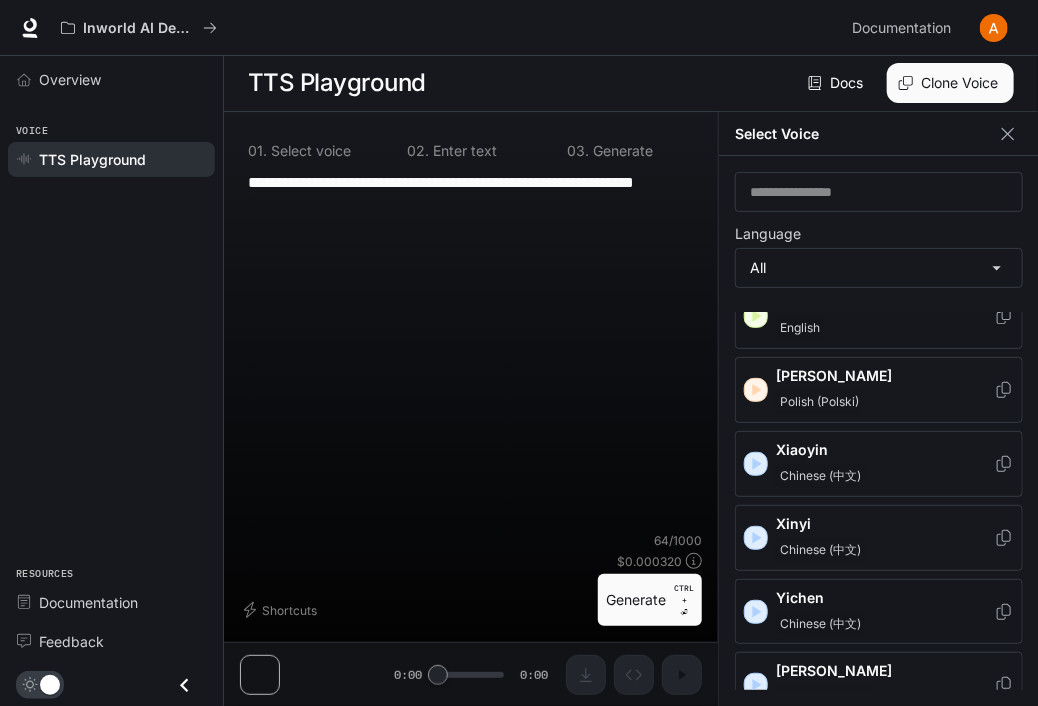 click 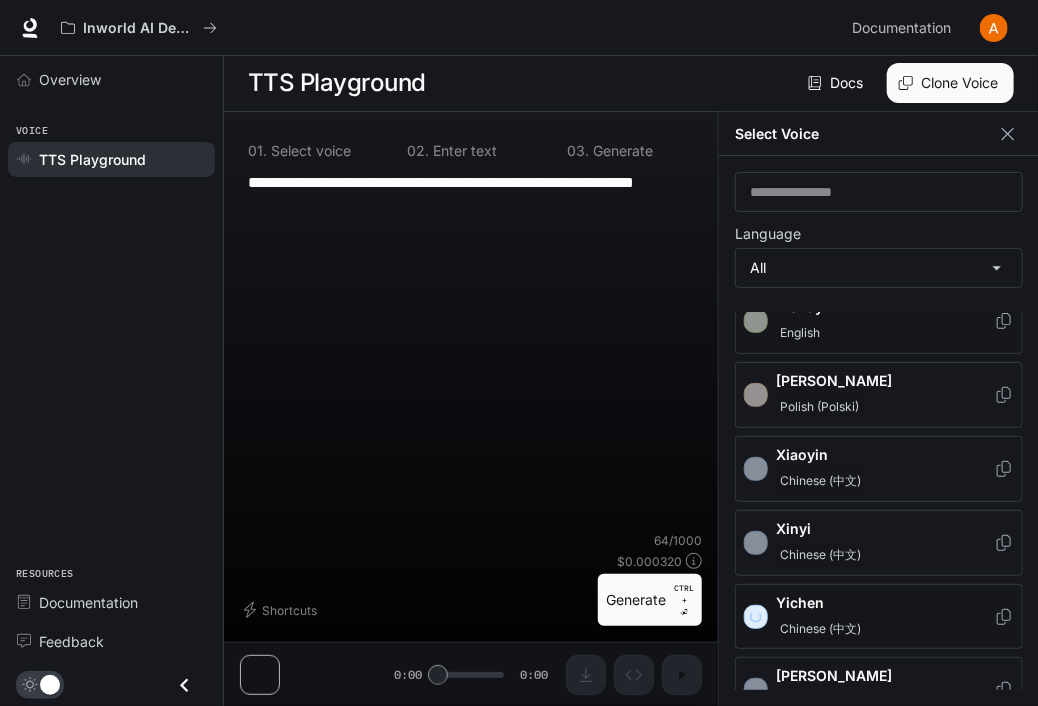 scroll, scrollTop: 3320, scrollLeft: 0, axis: vertical 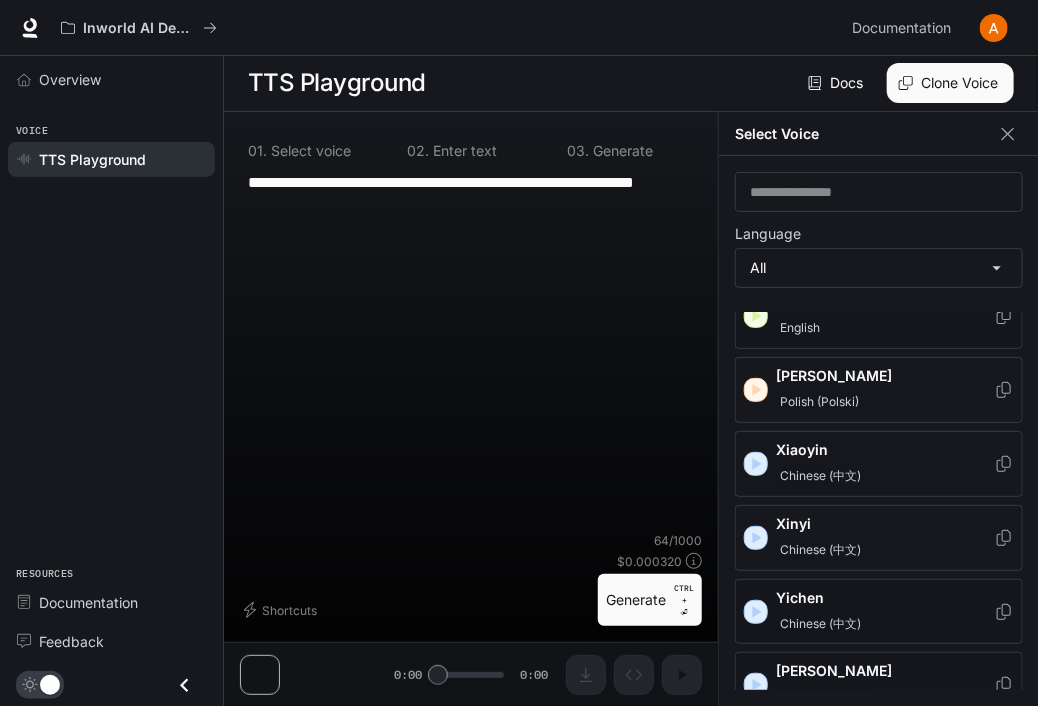 click 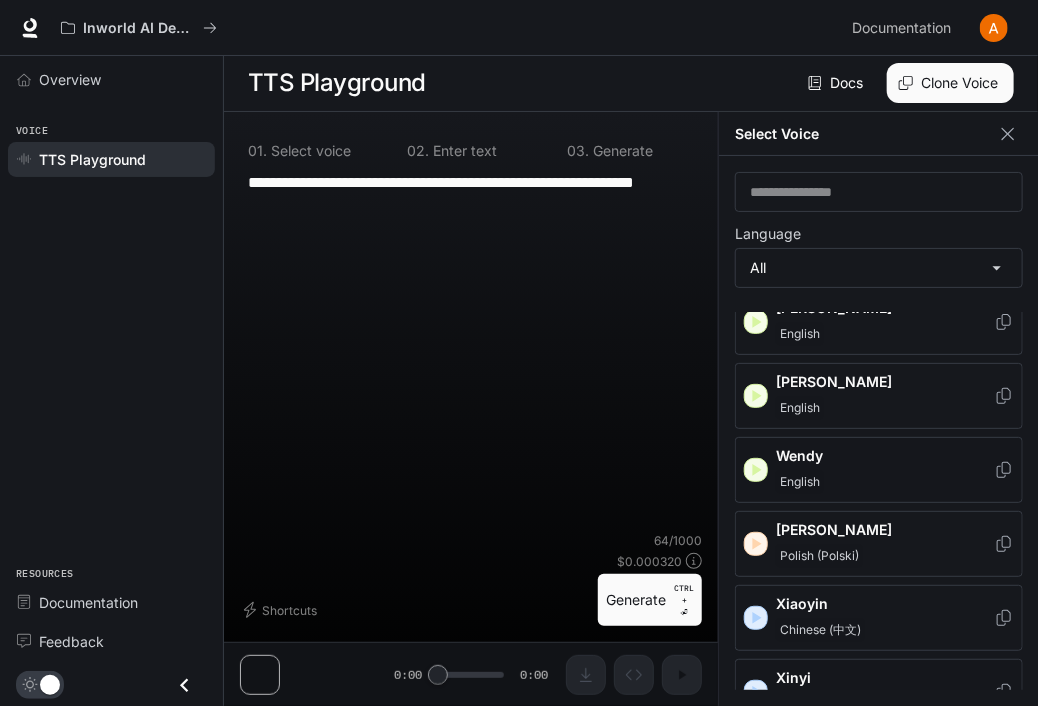 scroll, scrollTop: 3320, scrollLeft: 0, axis: vertical 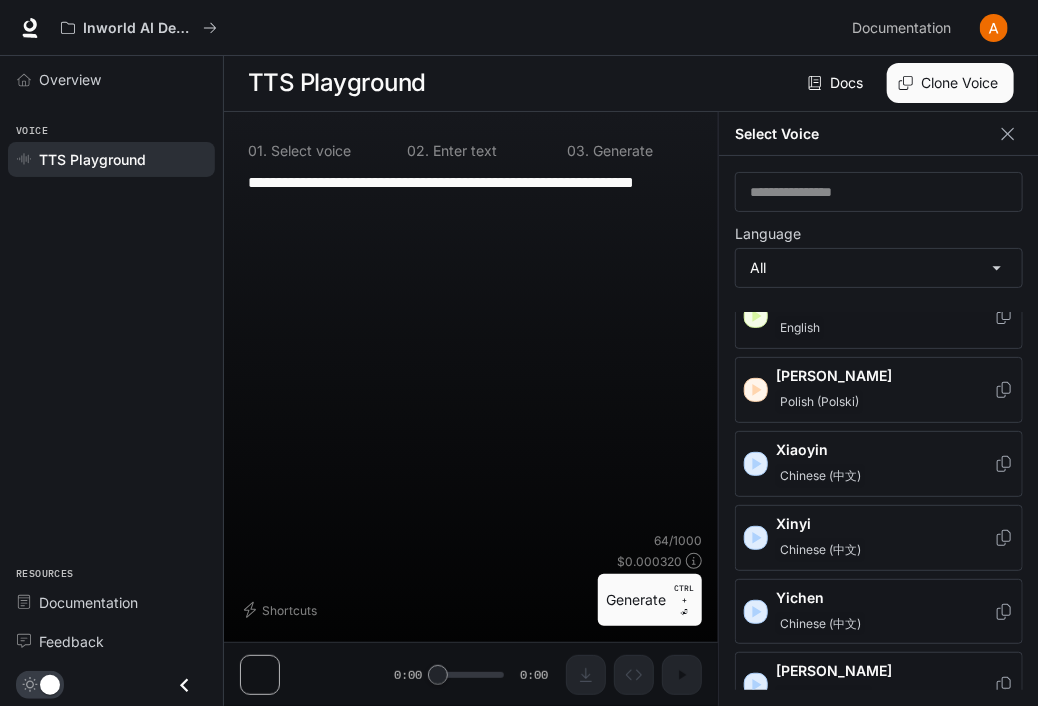 click on "Korean (한국어)" at bounding box center [824, 697] 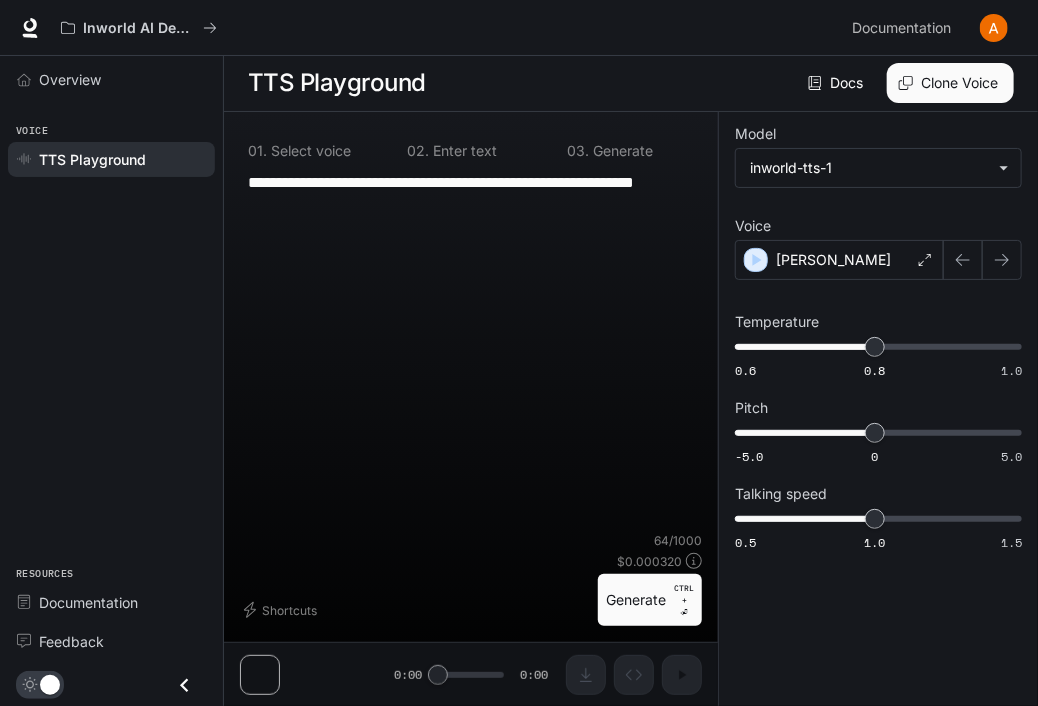 scroll, scrollTop: 0, scrollLeft: 0, axis: both 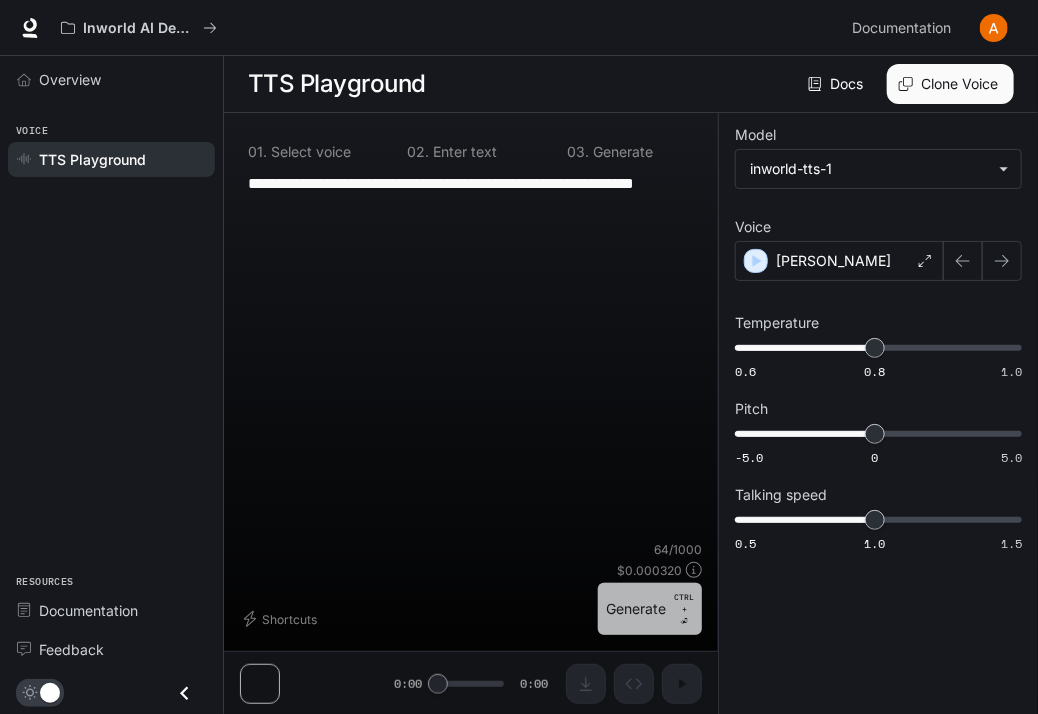 click on "Generate CTRL +  ⏎" at bounding box center [650, 609] 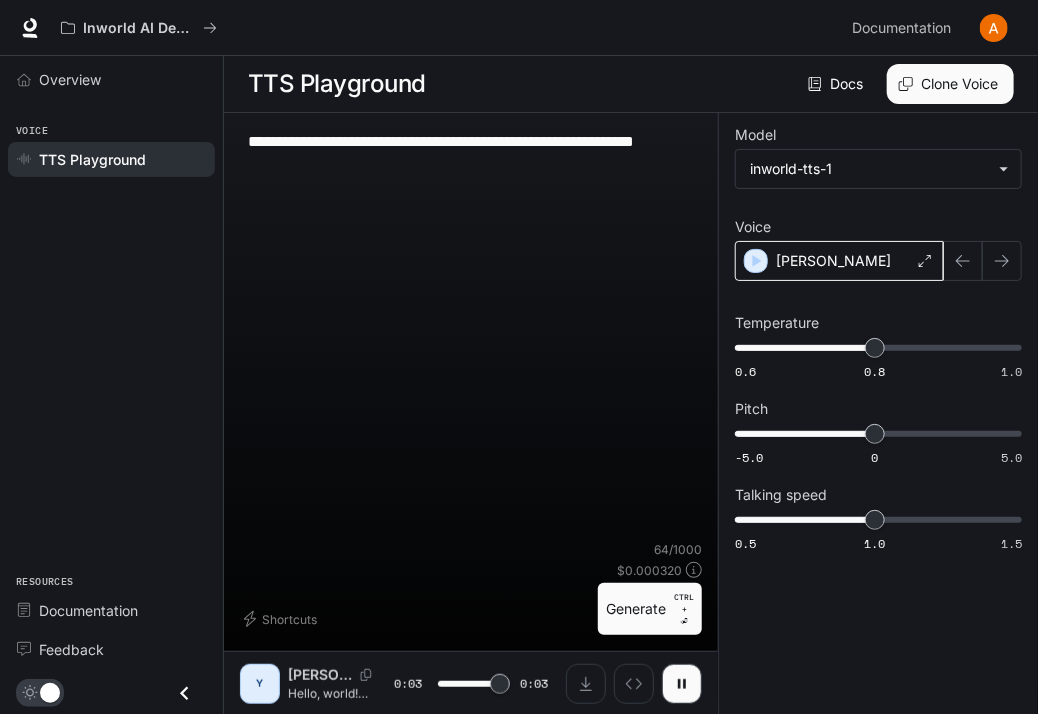 type on "*" 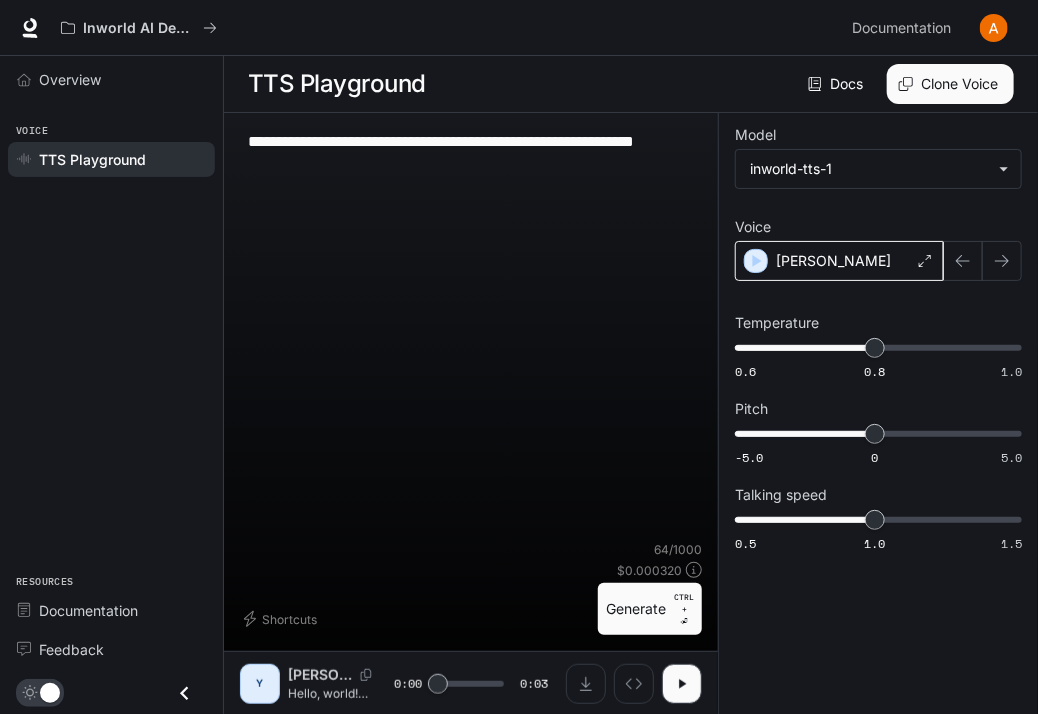 click on "Yoona" at bounding box center (839, 261) 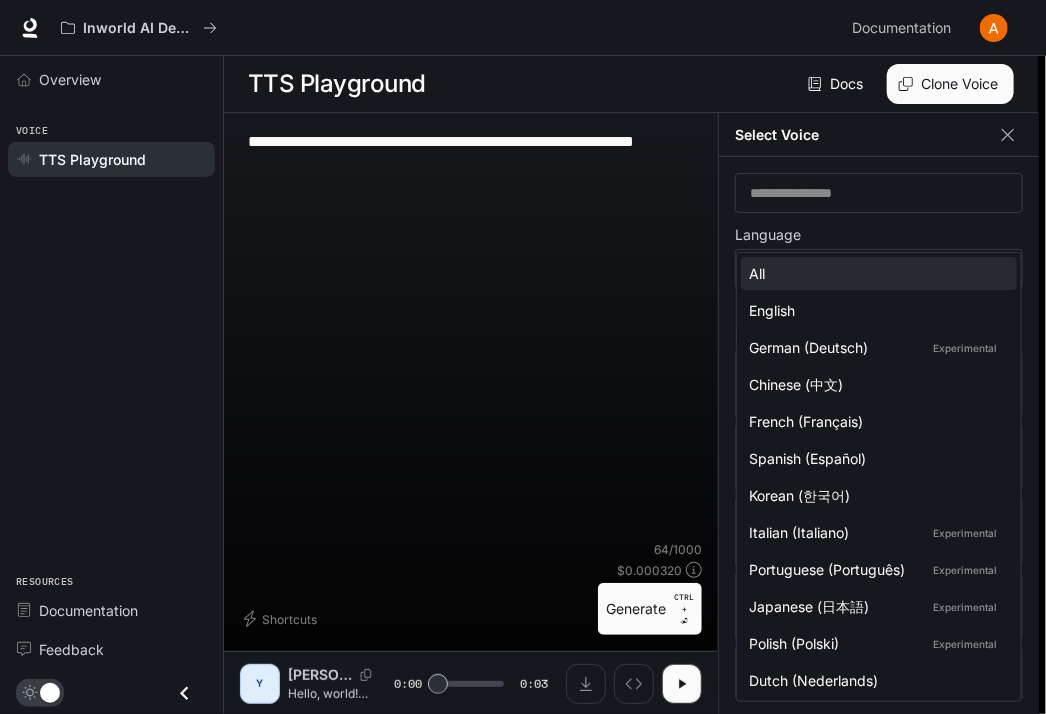 click on "**********" at bounding box center (523, 357) 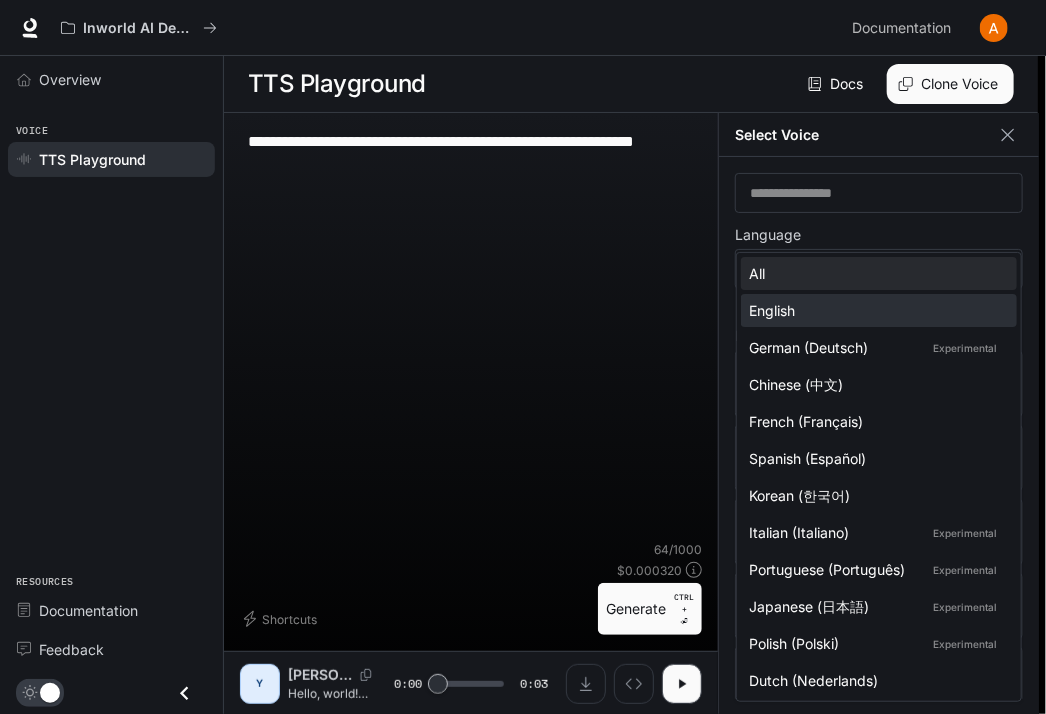 click on "English" at bounding box center (875, 310) 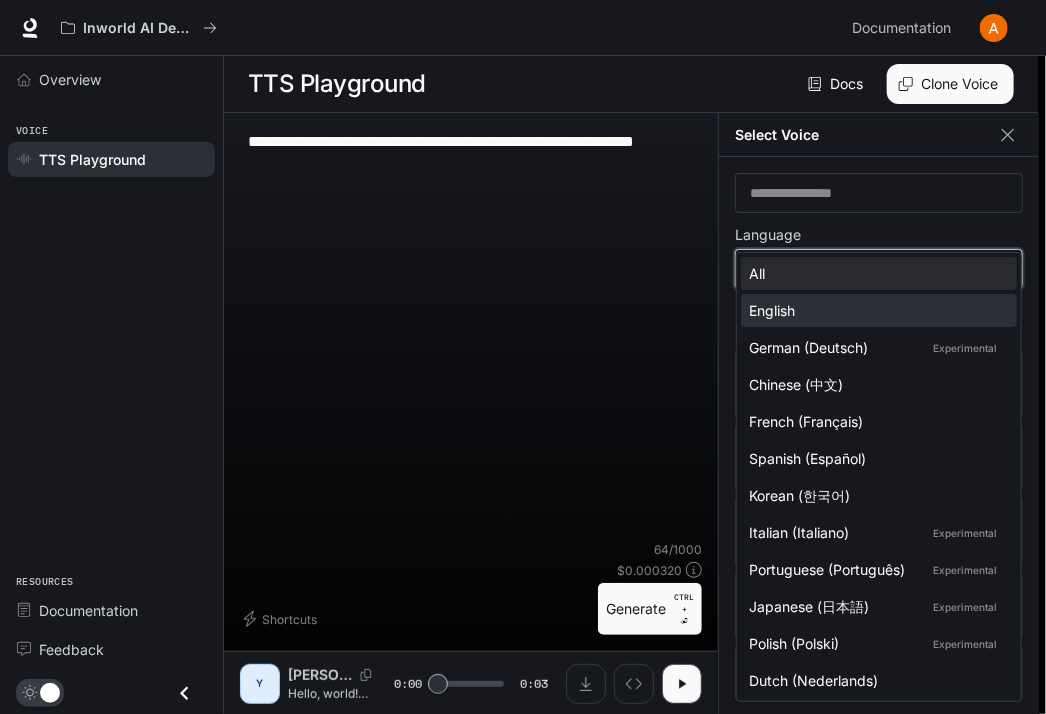 type on "*****" 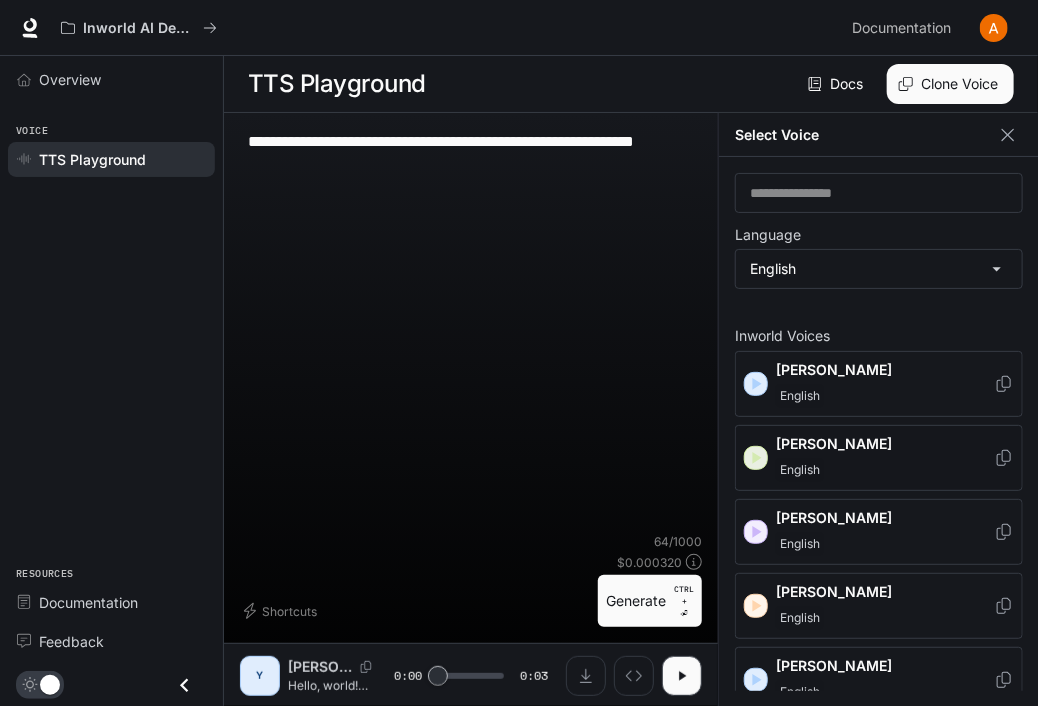click 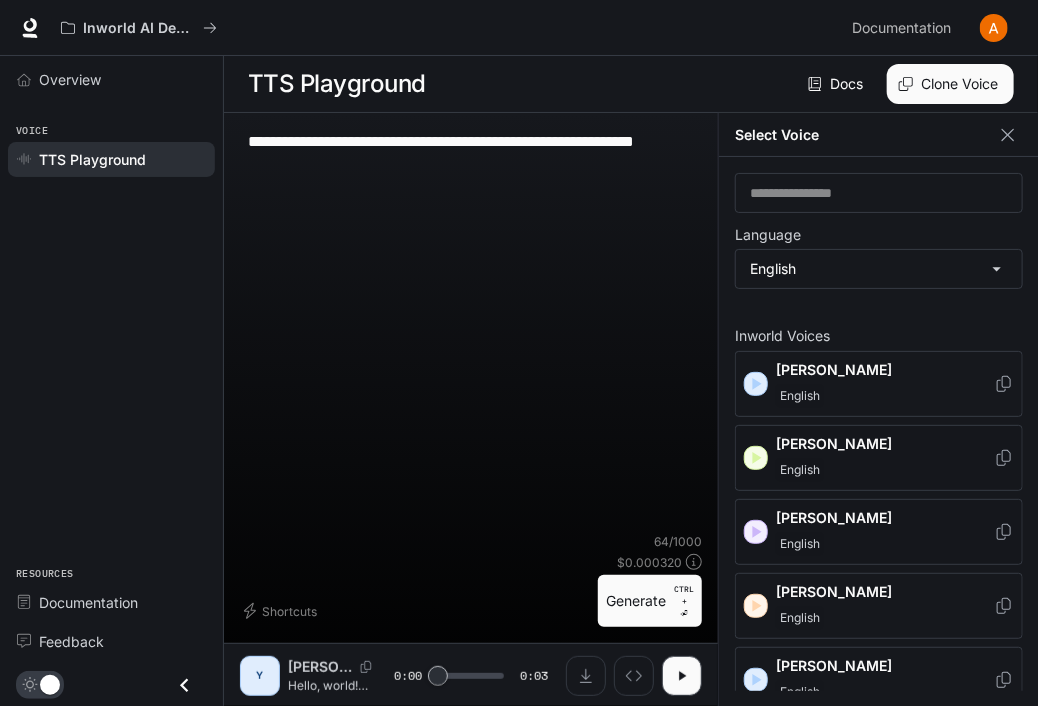 click 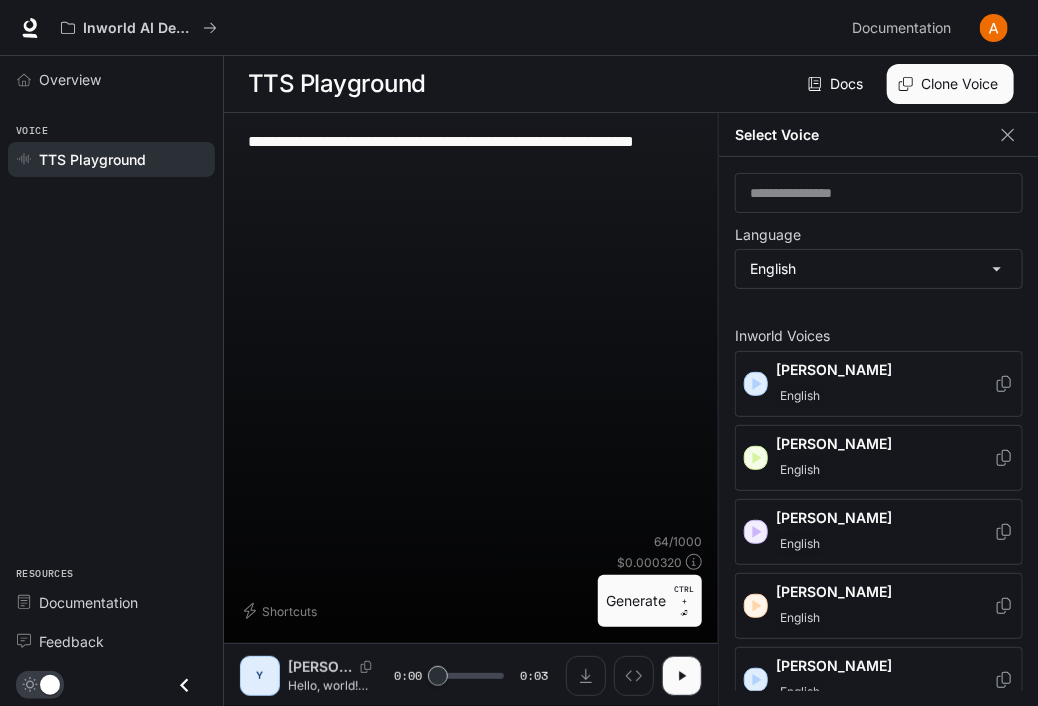 click on "Deborah English" at bounding box center [879, 606] 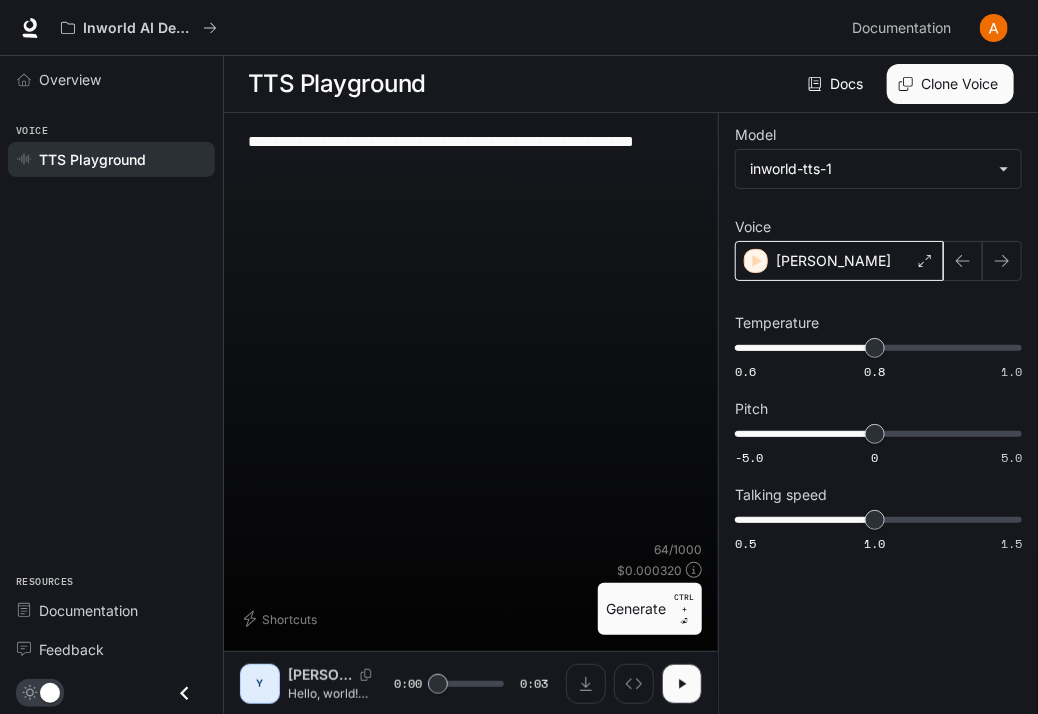 click on "Deborah" at bounding box center [833, 261] 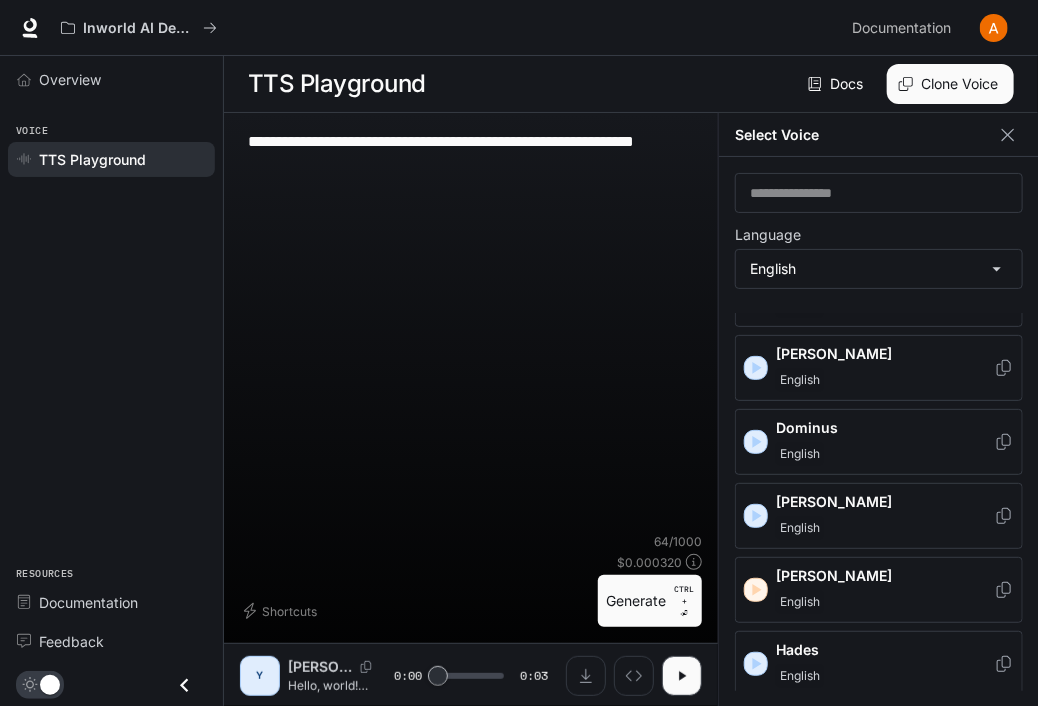scroll, scrollTop: 312, scrollLeft: 0, axis: vertical 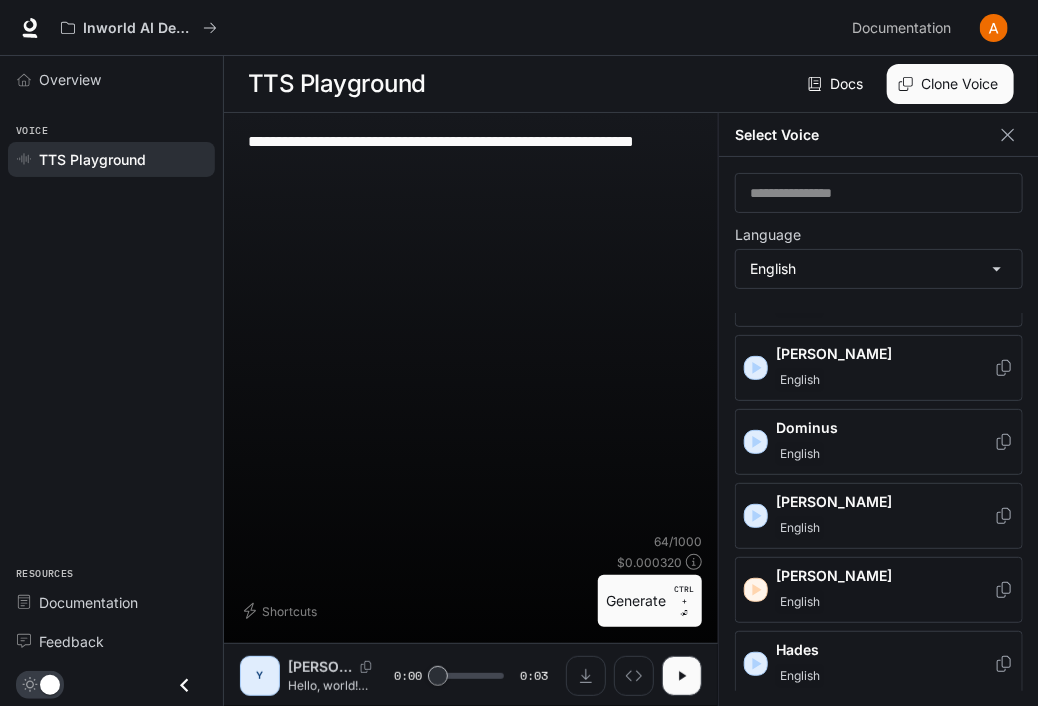 click 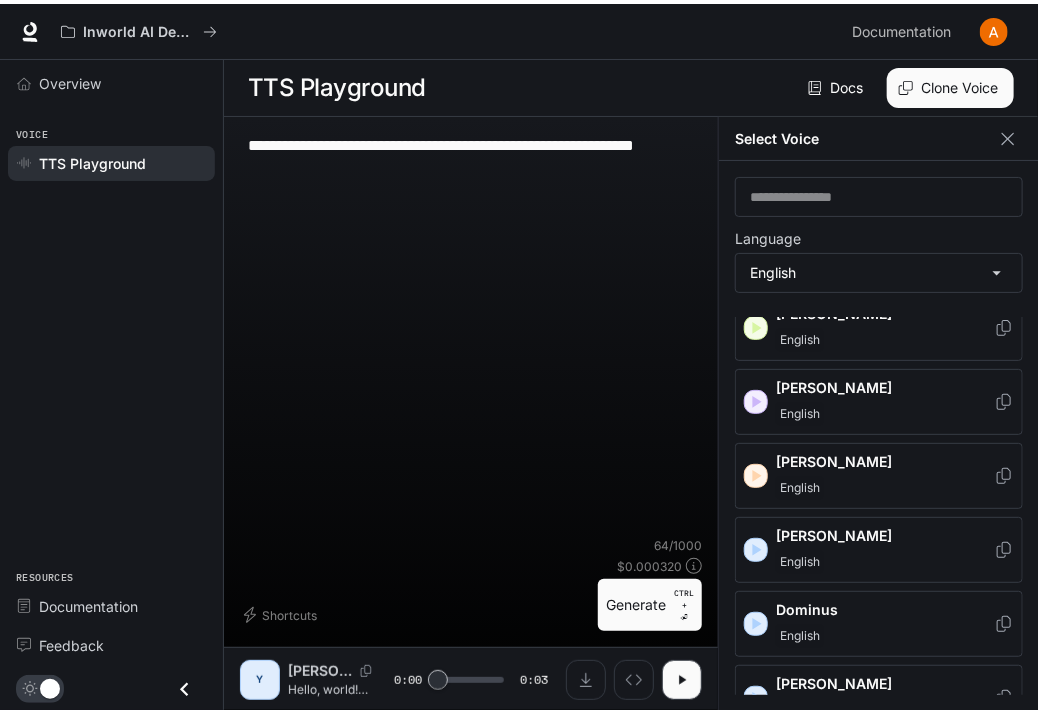 scroll, scrollTop: 0, scrollLeft: 0, axis: both 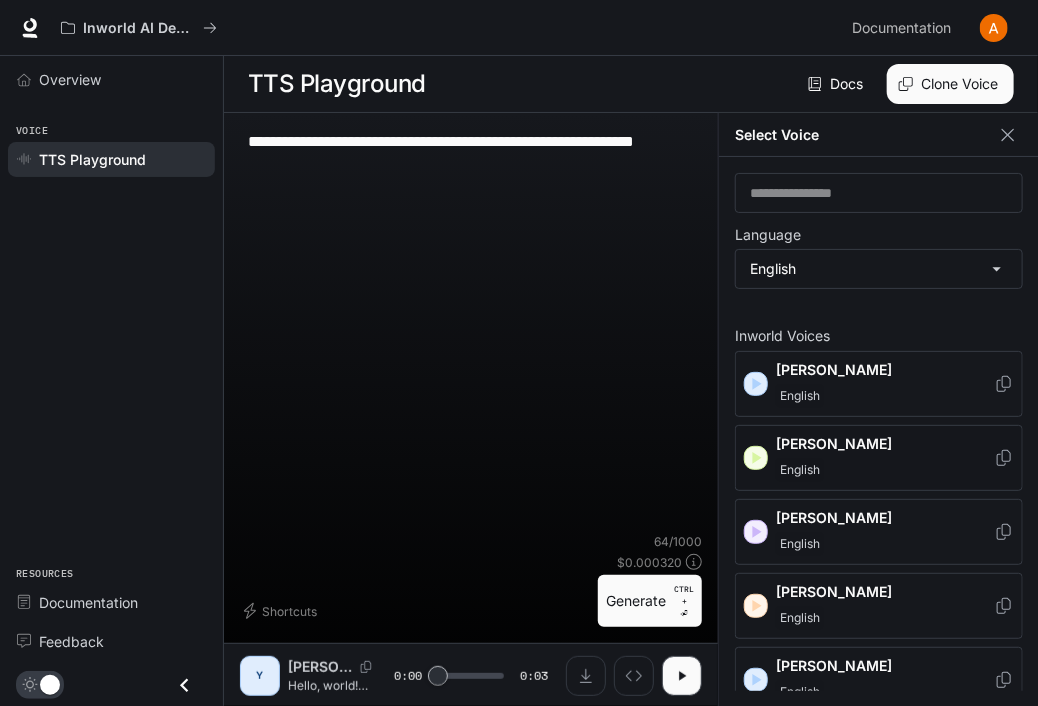 click on "English" at bounding box center (885, 470) 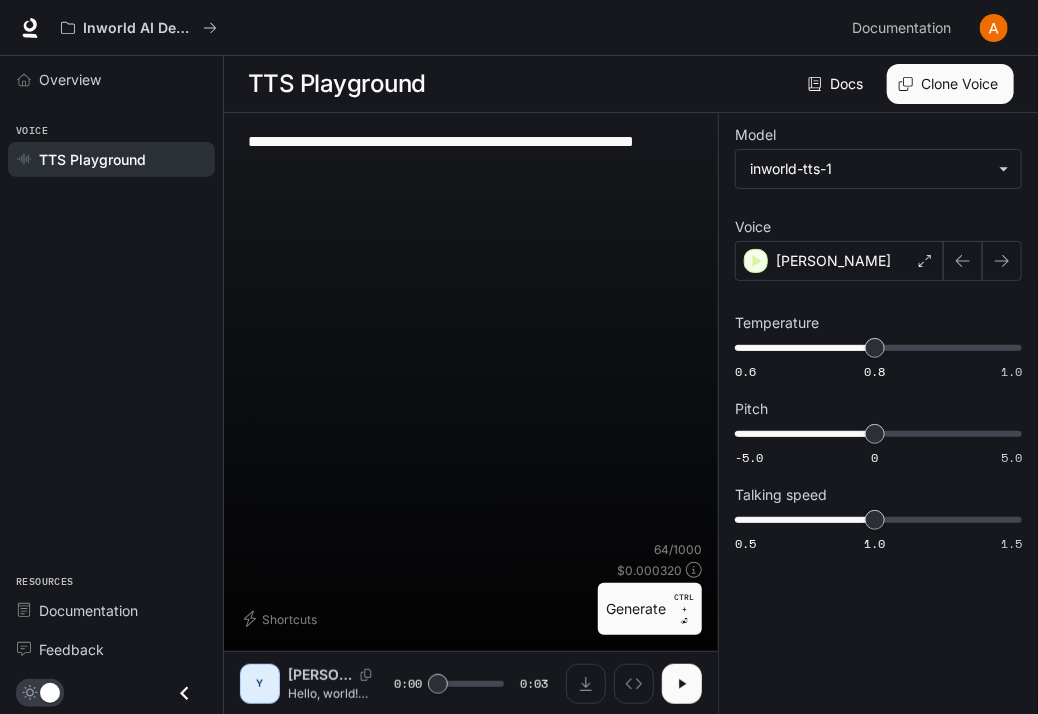 click at bounding box center (682, 684) 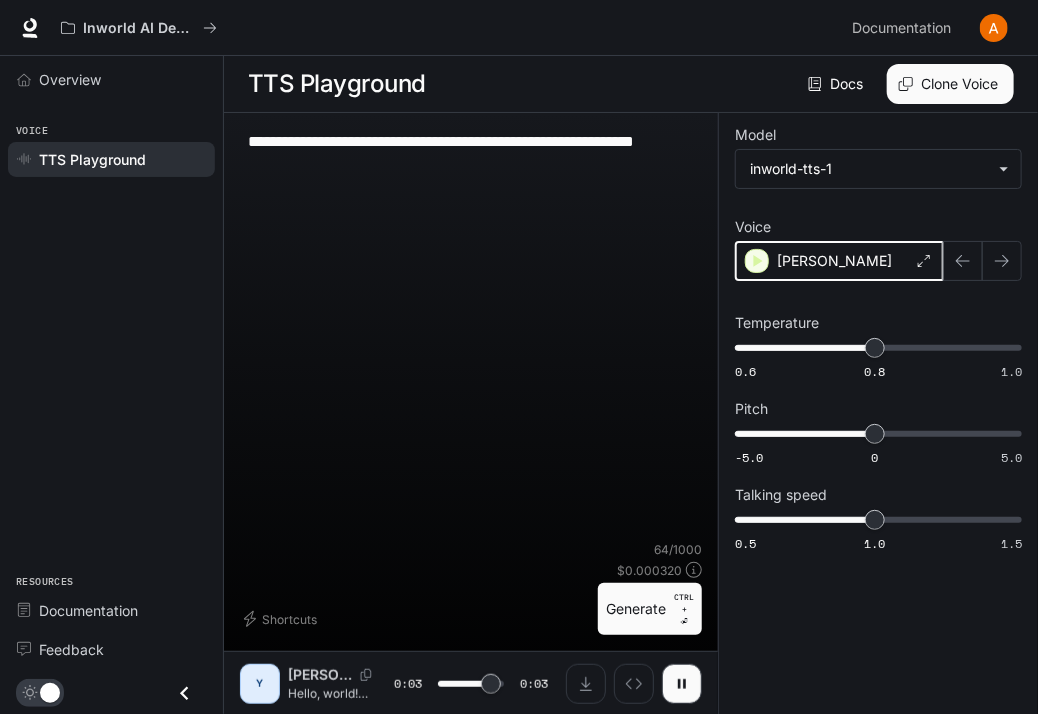 click 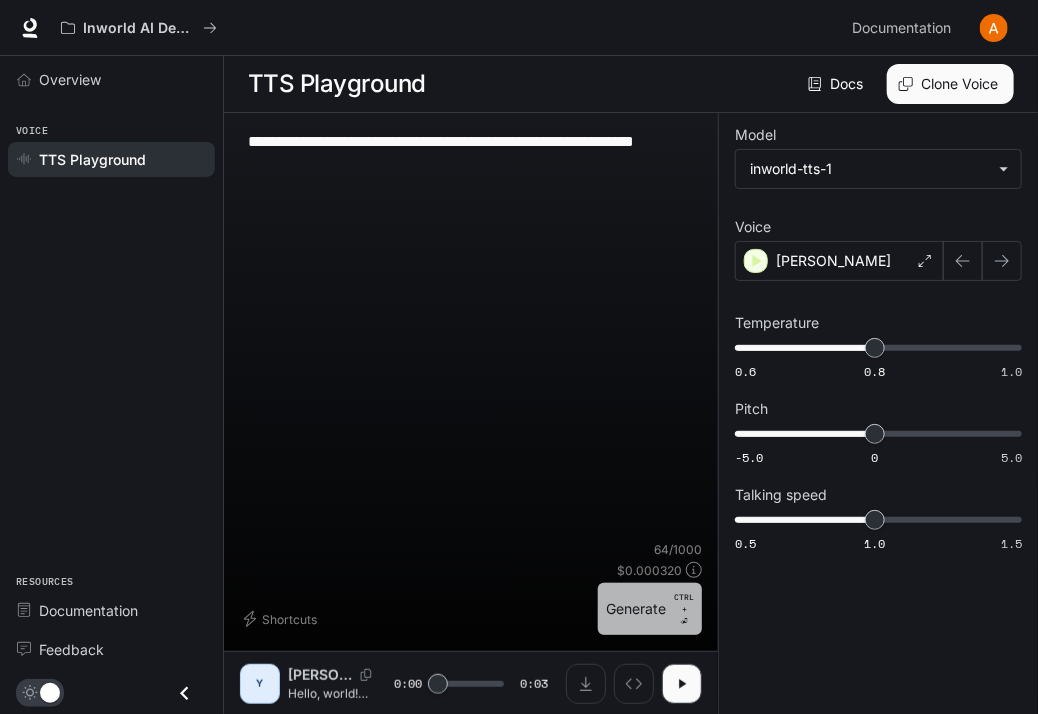 click on "Generate CTRL +  ⏎" at bounding box center [650, 609] 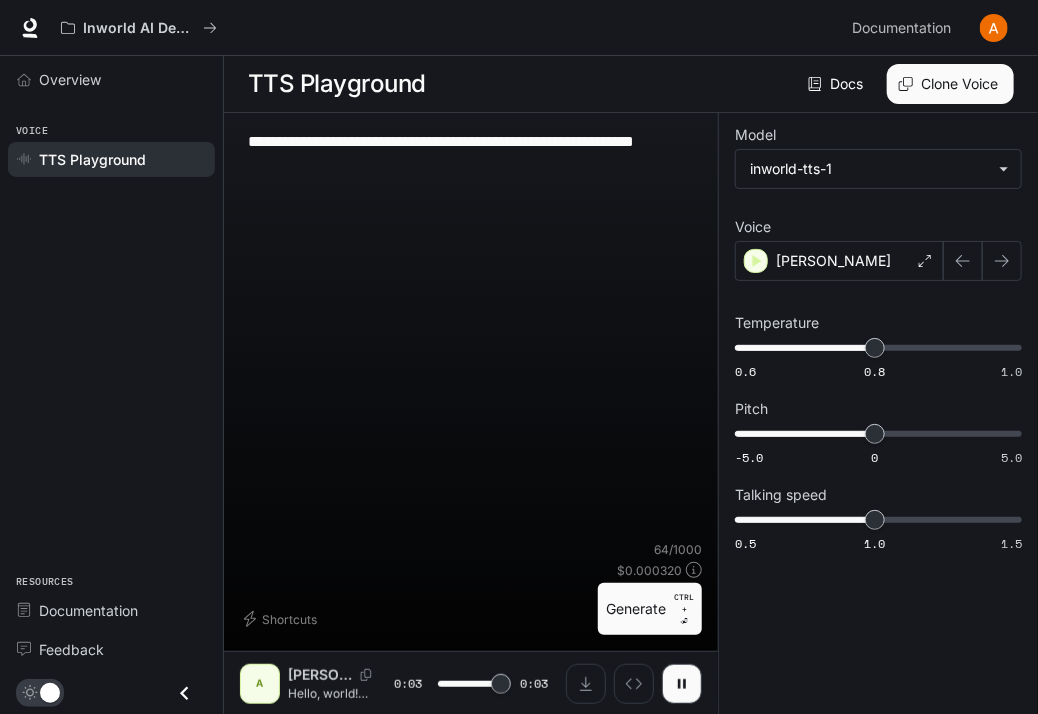type on "*" 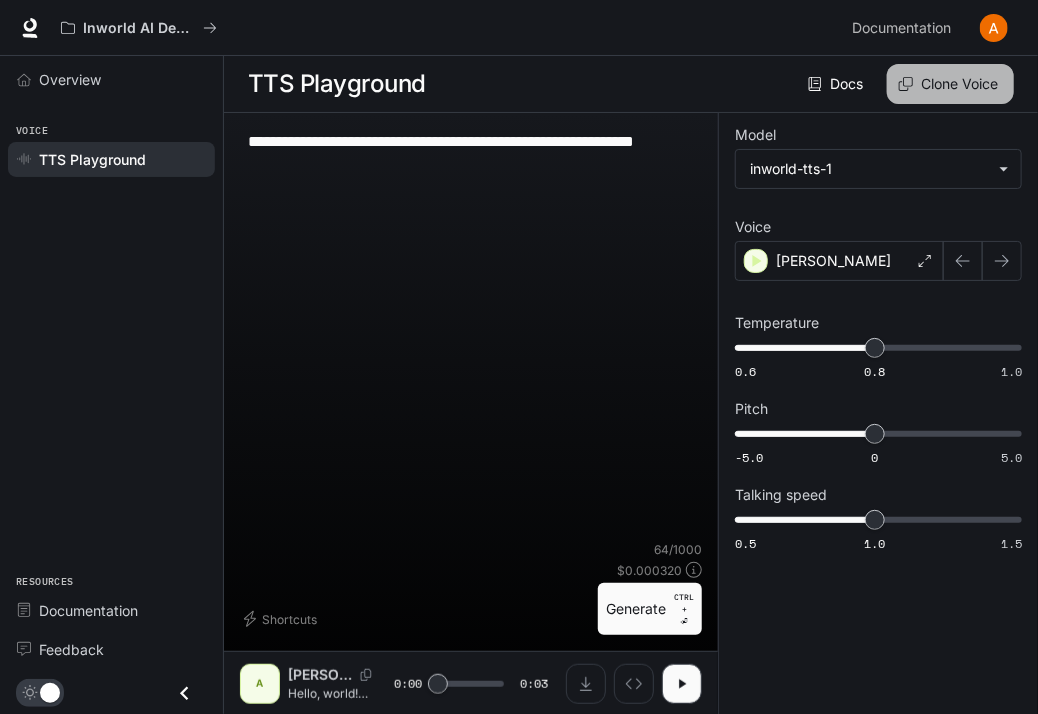 click 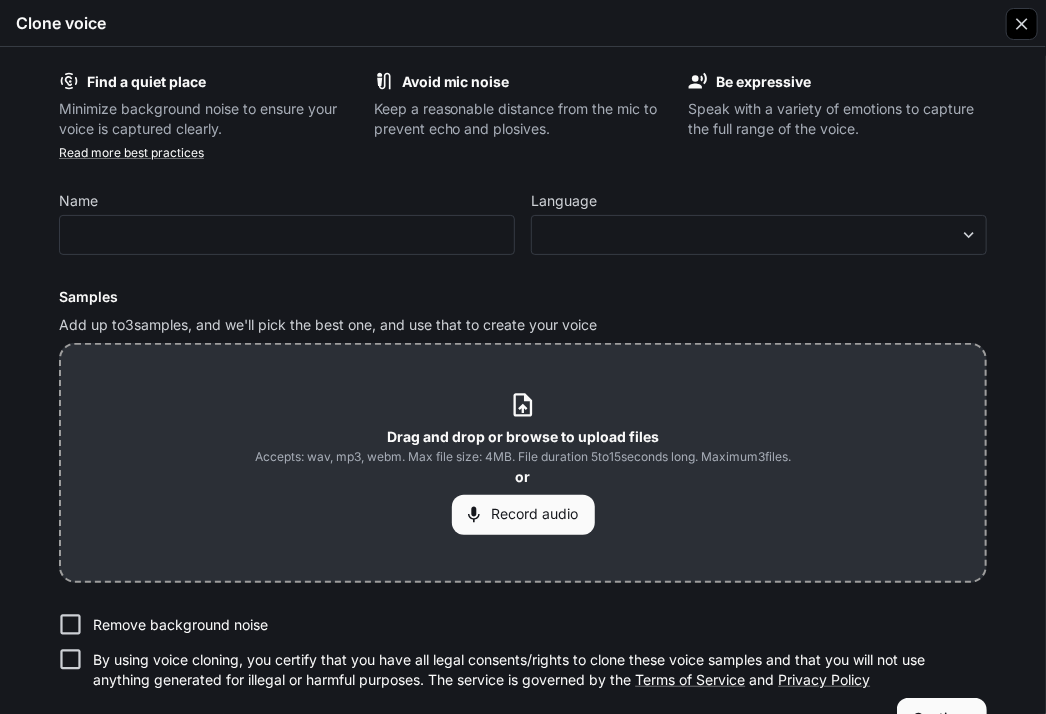 click 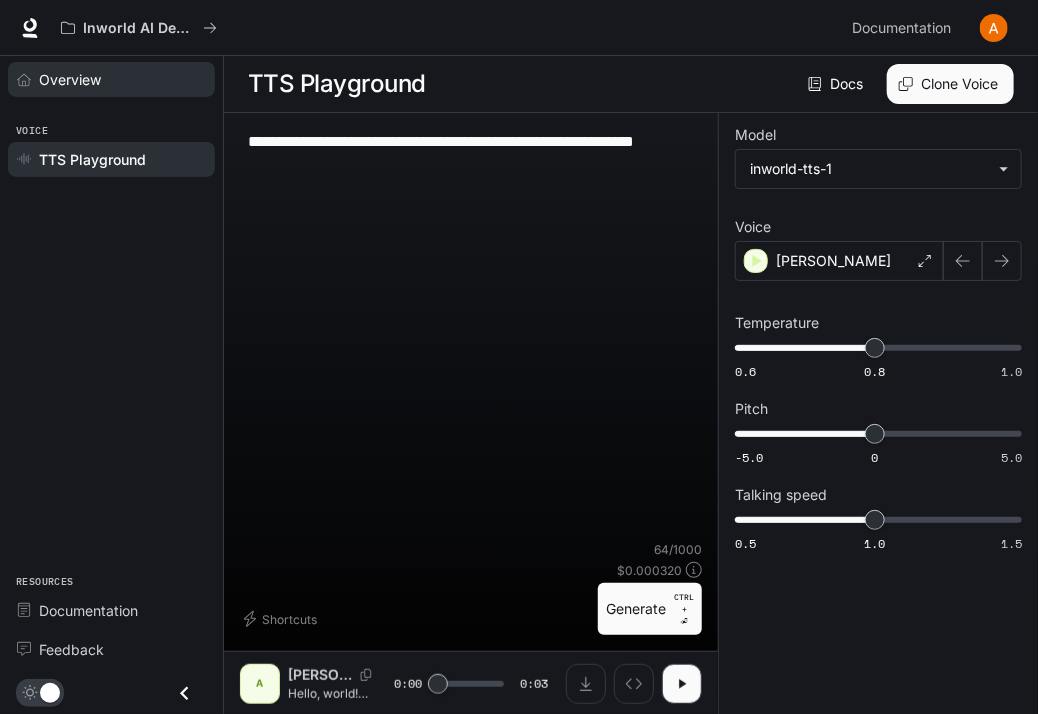 click on "Overview" at bounding box center [122, 79] 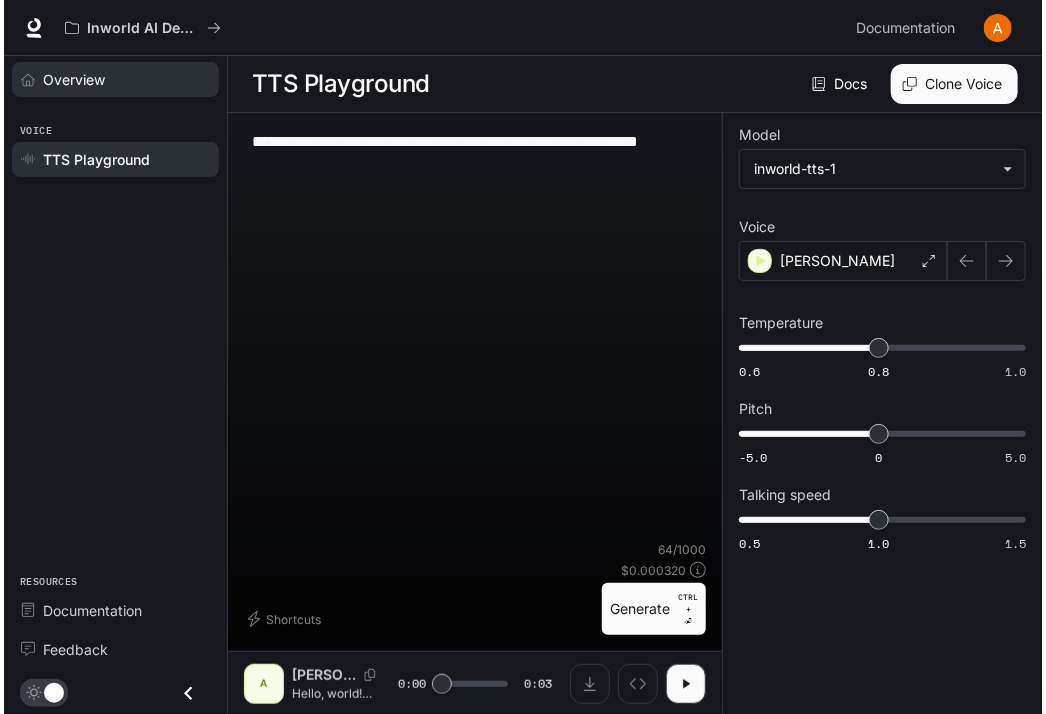 scroll, scrollTop: 0, scrollLeft: 0, axis: both 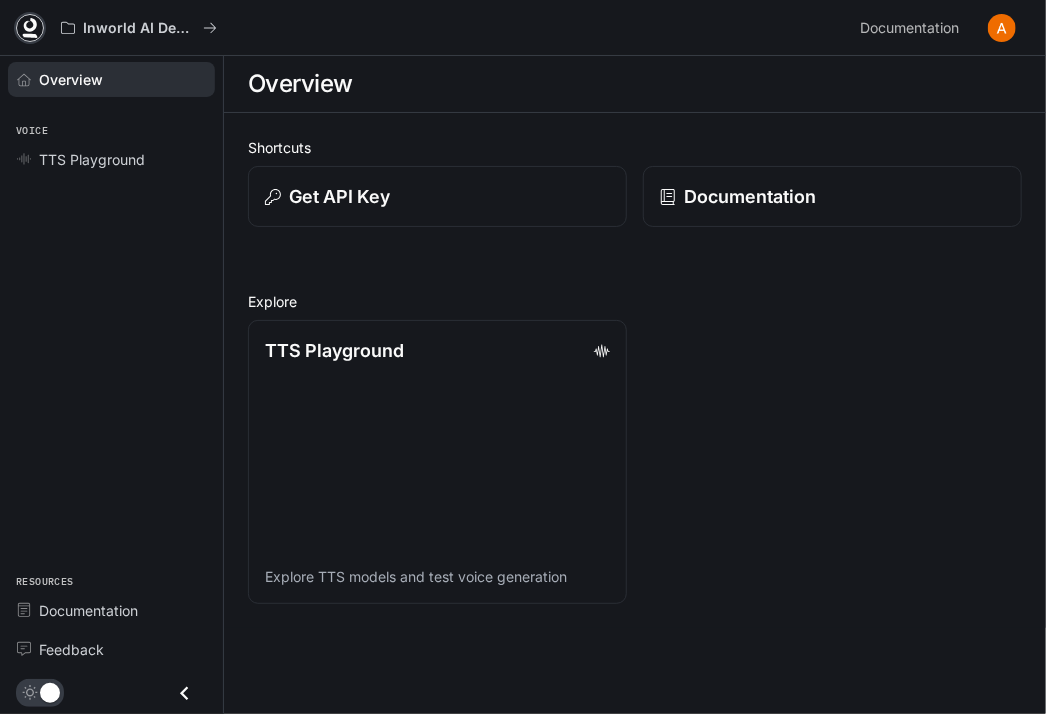 click 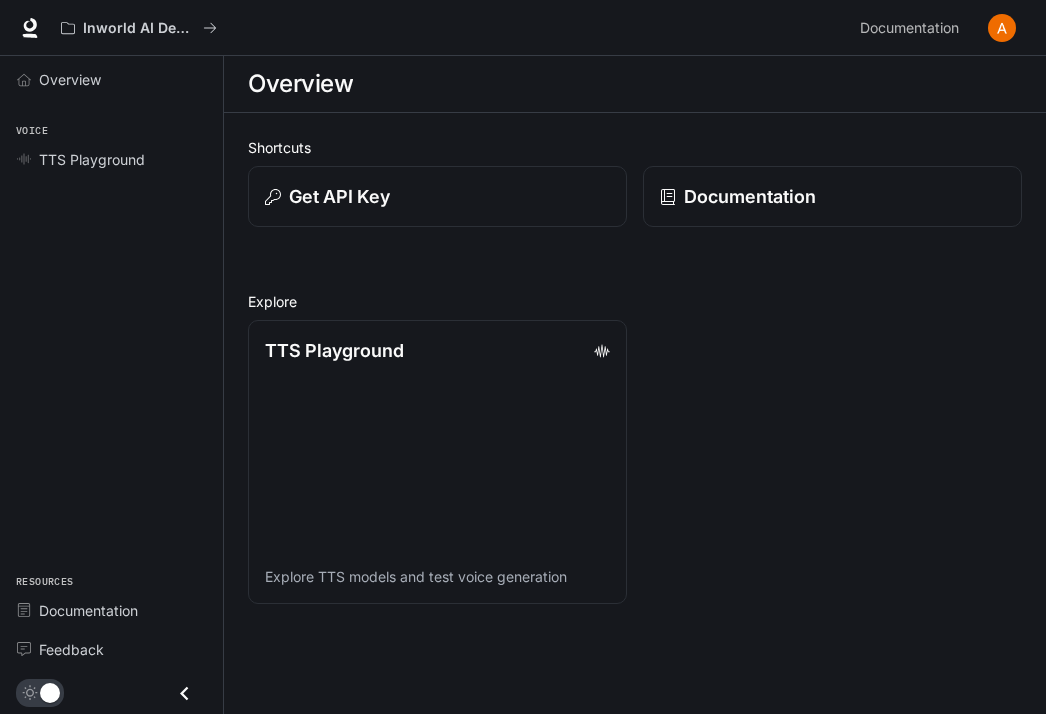 scroll, scrollTop: 0, scrollLeft: 0, axis: both 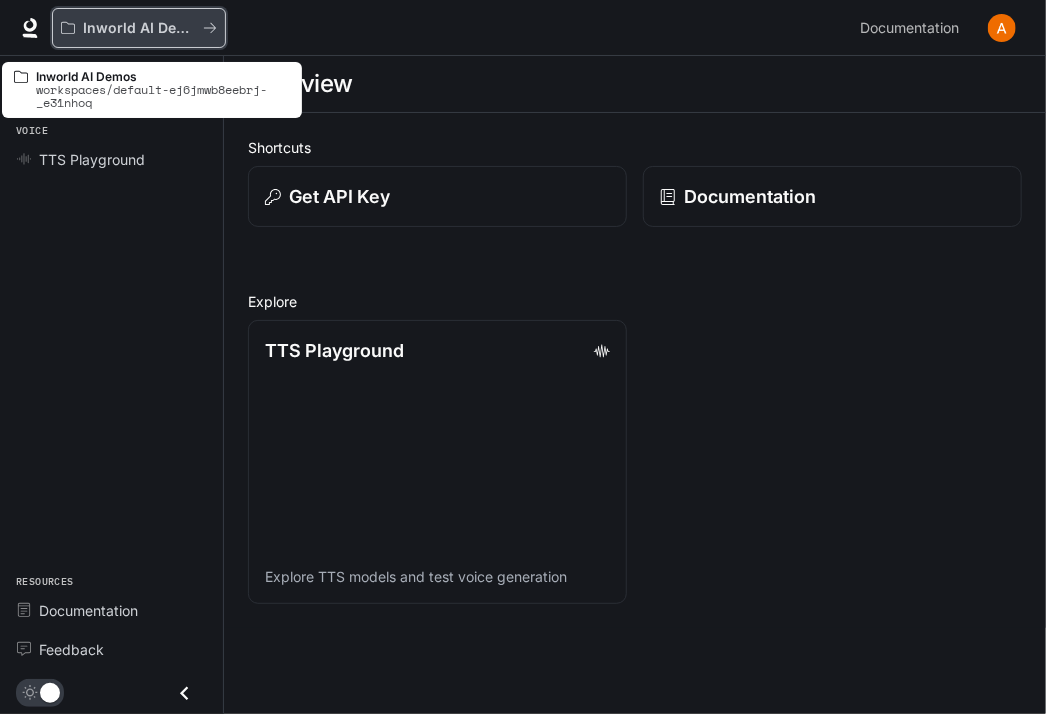 click on "Inworld AI Demos" at bounding box center (139, 28) 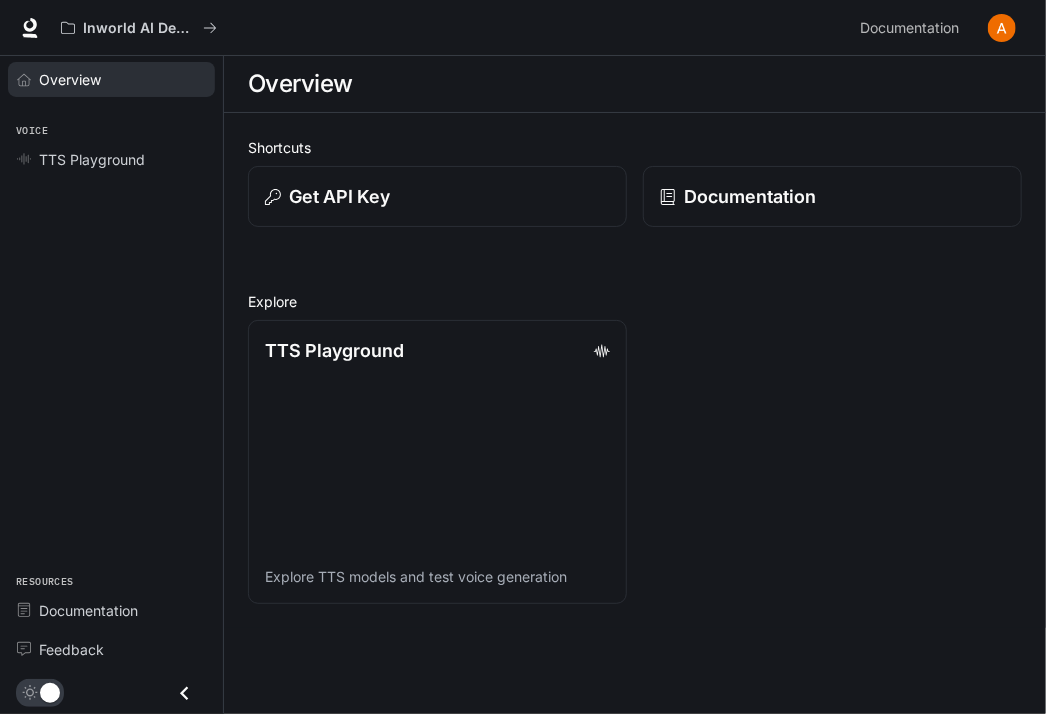 click on "Overview" at bounding box center (122, 79) 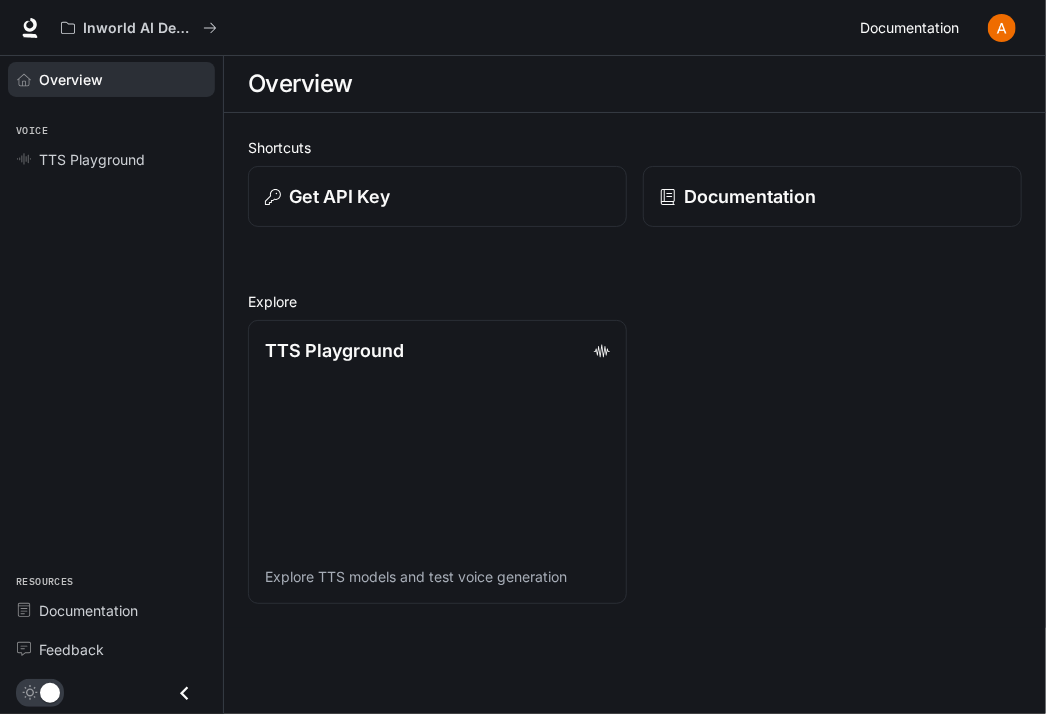 click on "Documentation" at bounding box center (909, 28) 